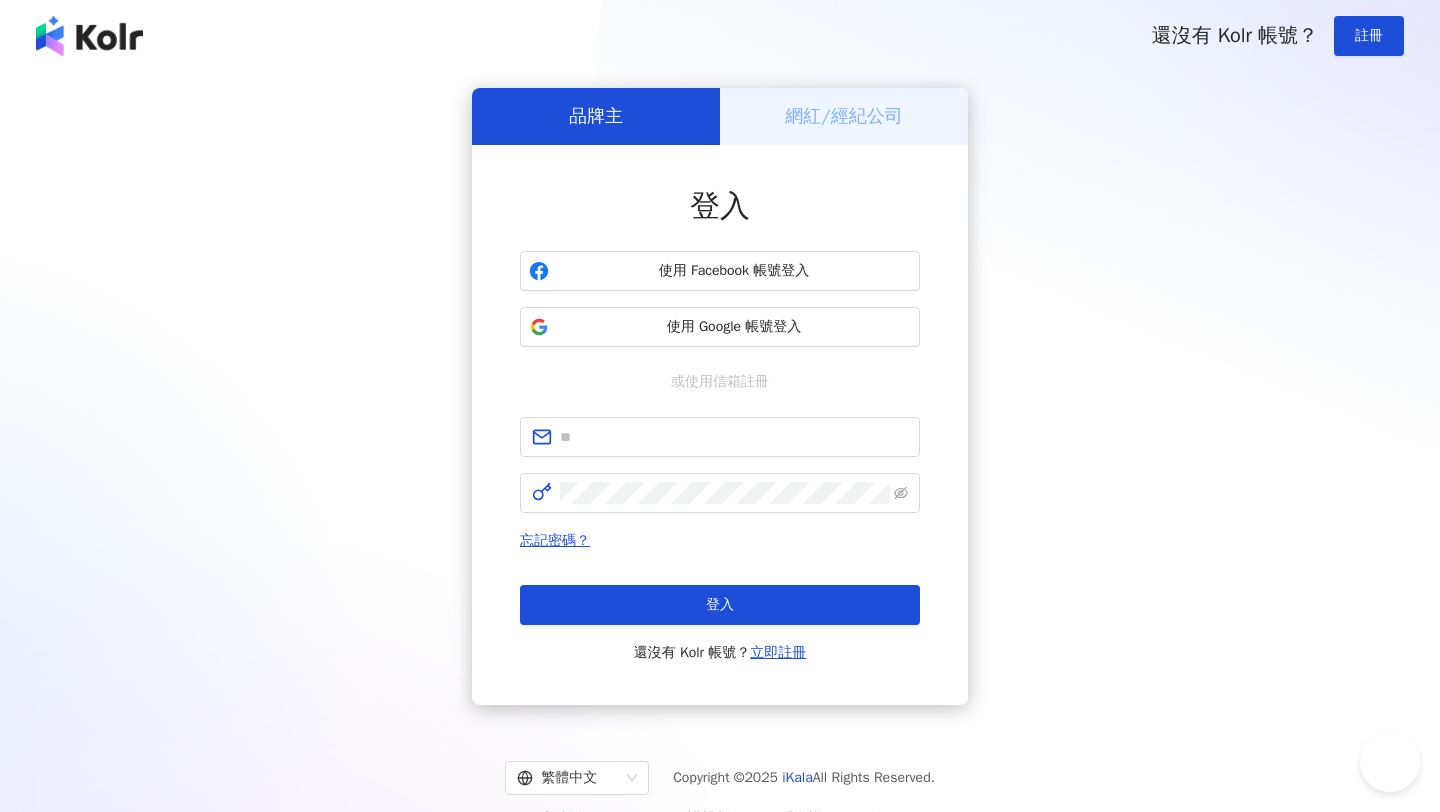 scroll, scrollTop: 0, scrollLeft: 0, axis: both 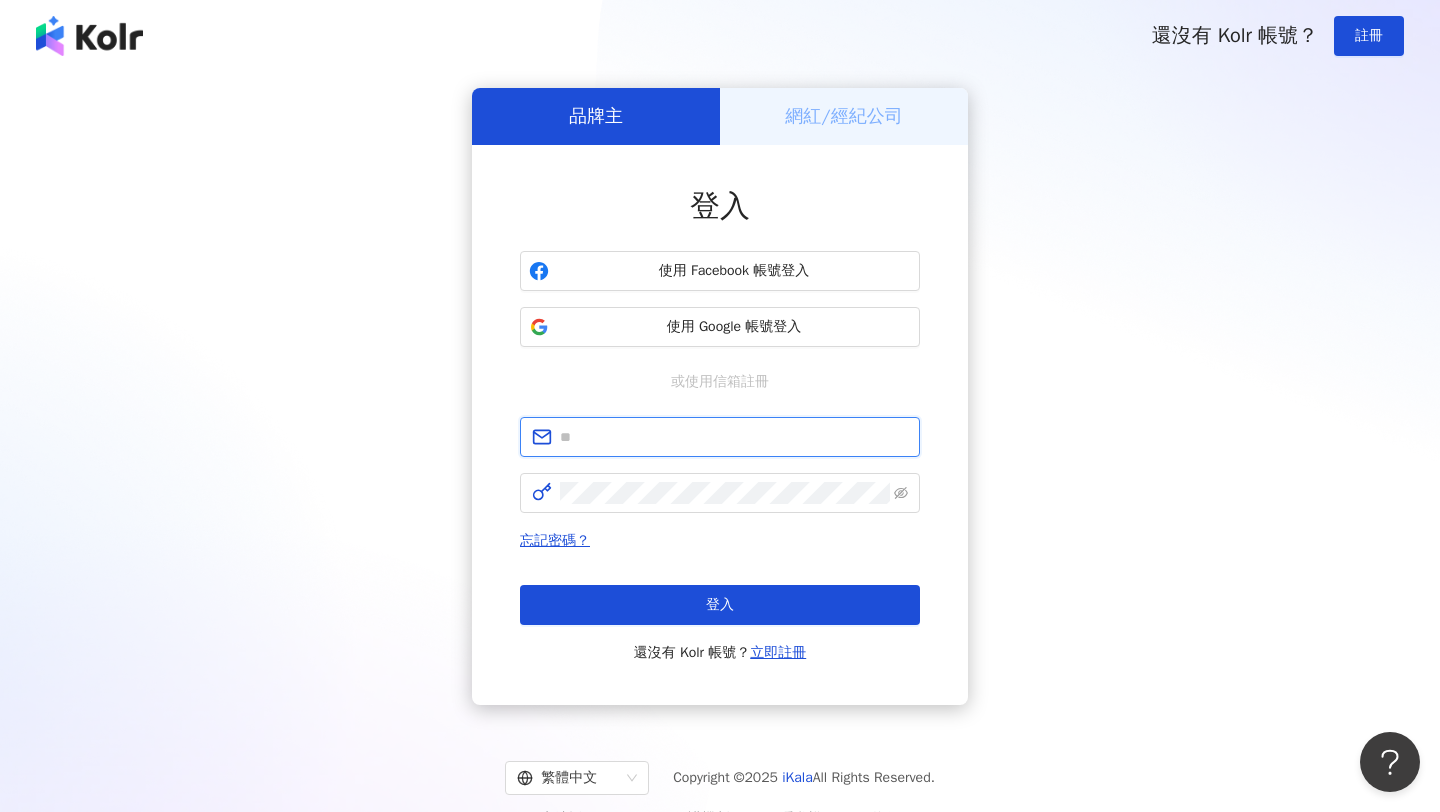 click at bounding box center [734, 437] 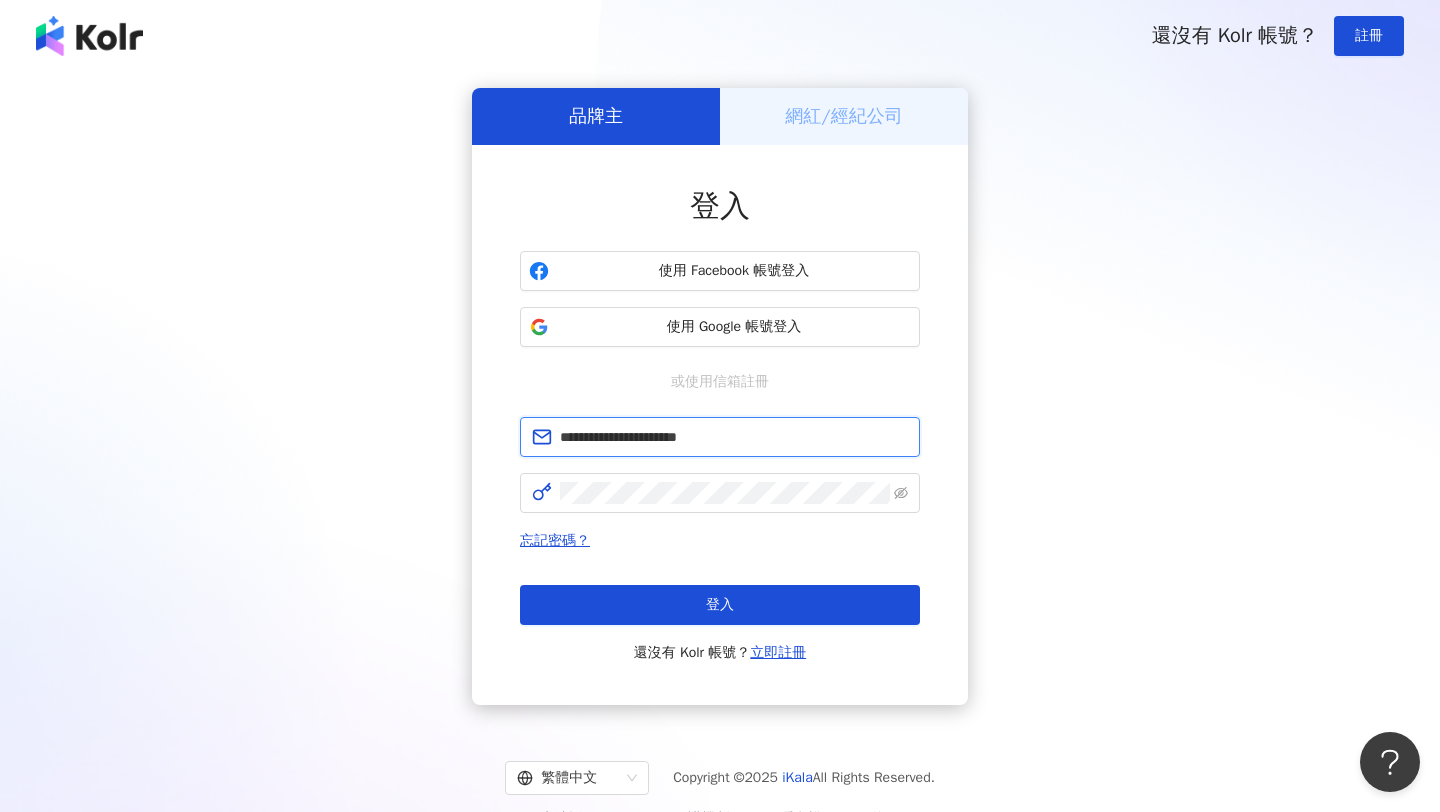 type on "**********" 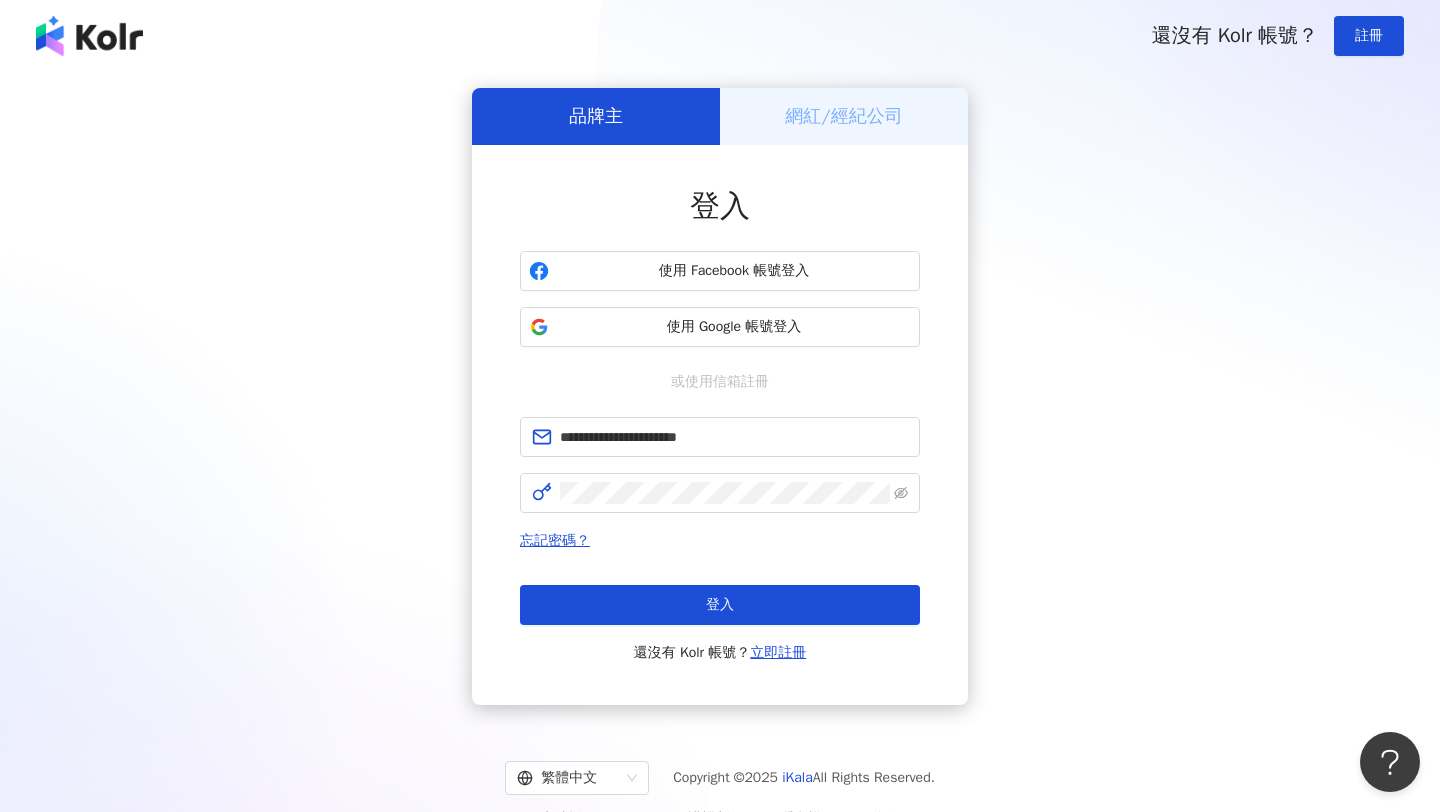 click on "**********" at bounding box center (720, 396) 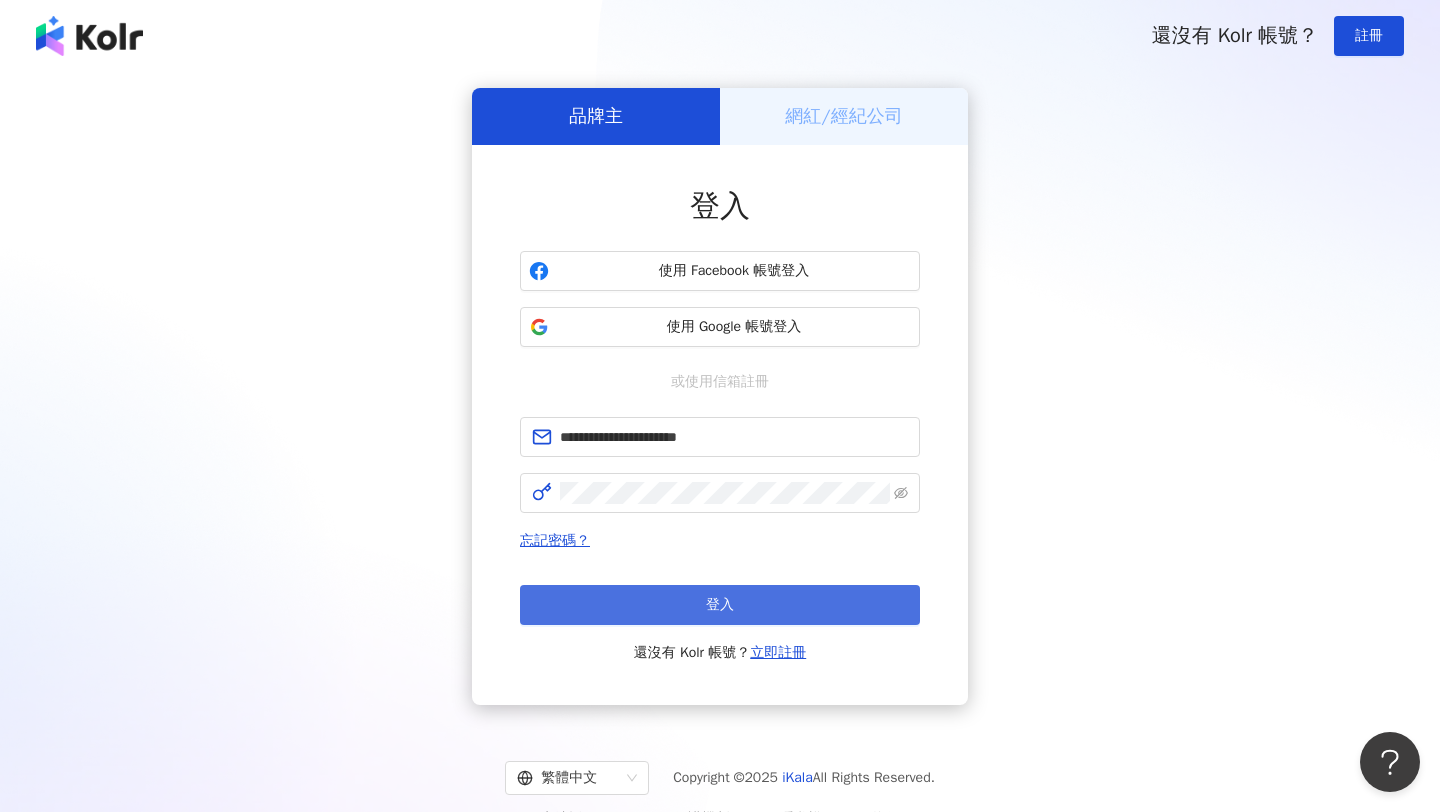 click on "登入" at bounding box center [720, 605] 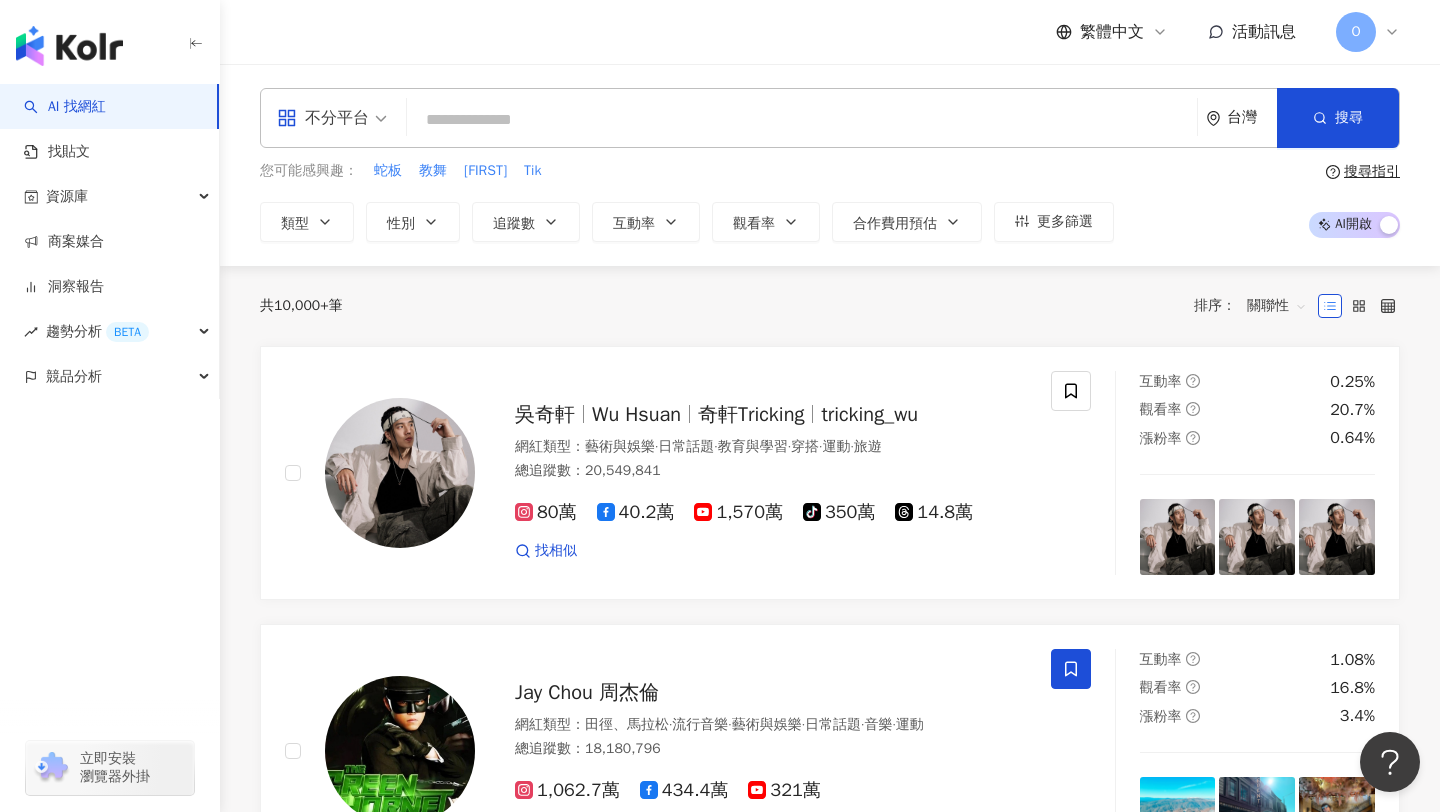 click at bounding box center (802, 120) 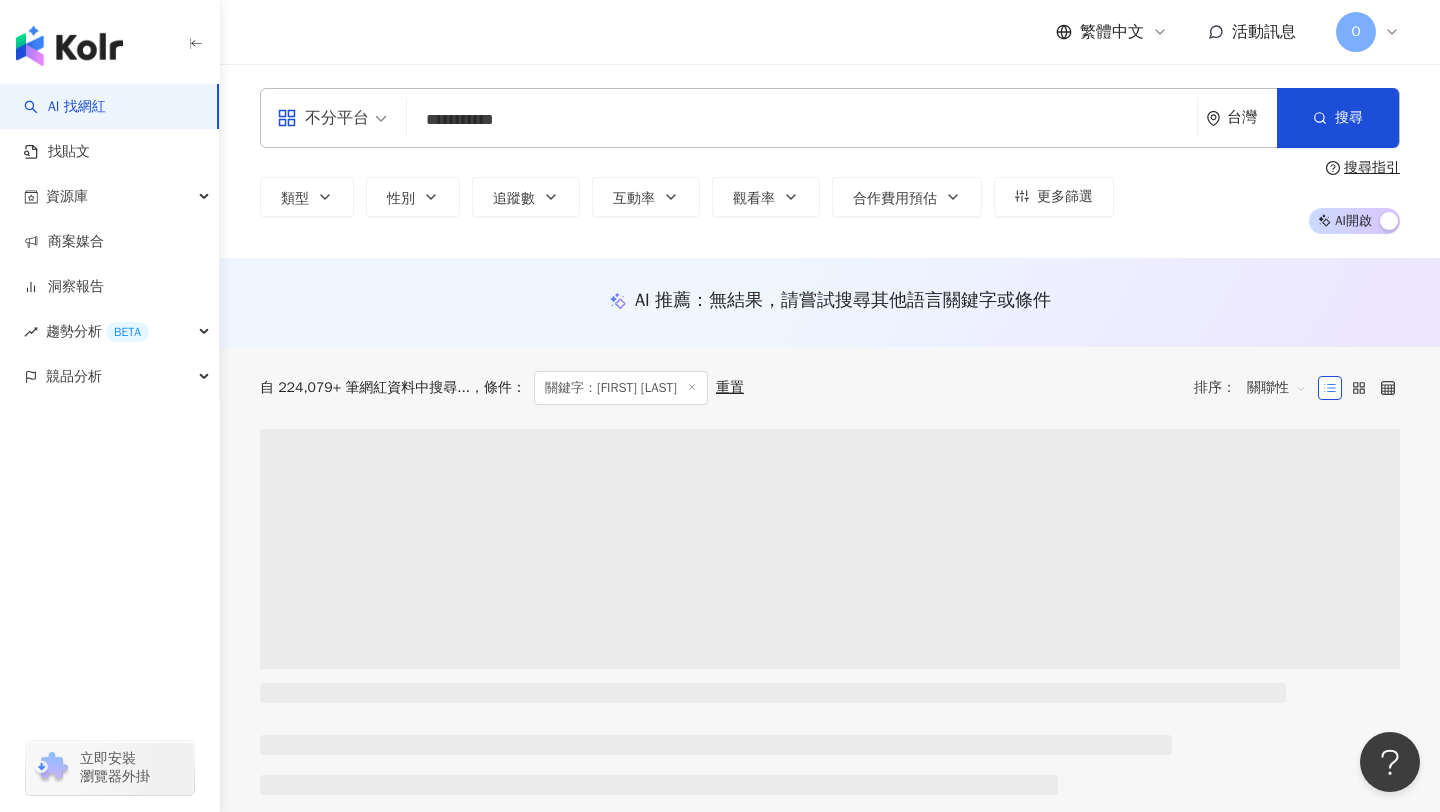 type on "**********" 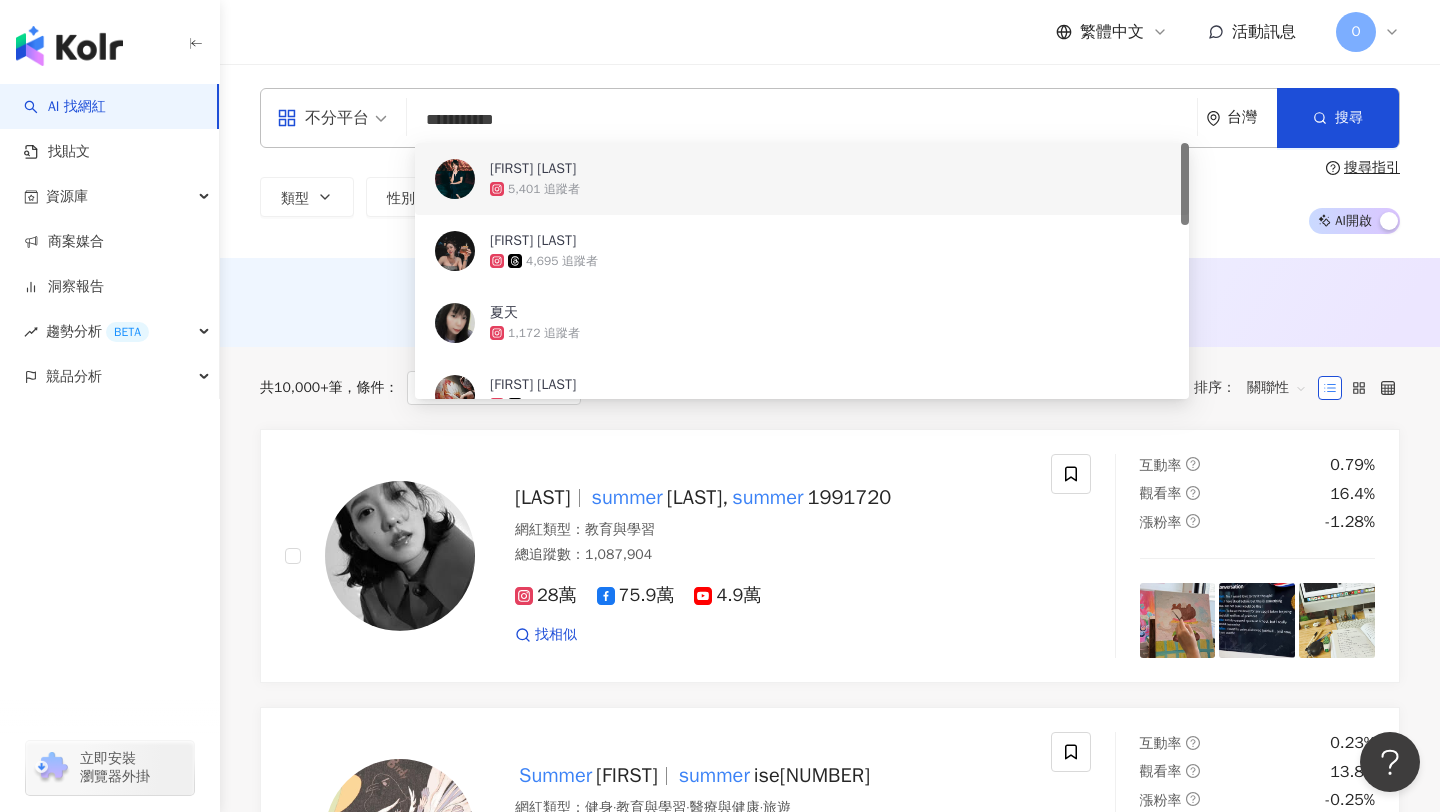 click on "5,401   追蹤者" at bounding box center [544, 189] 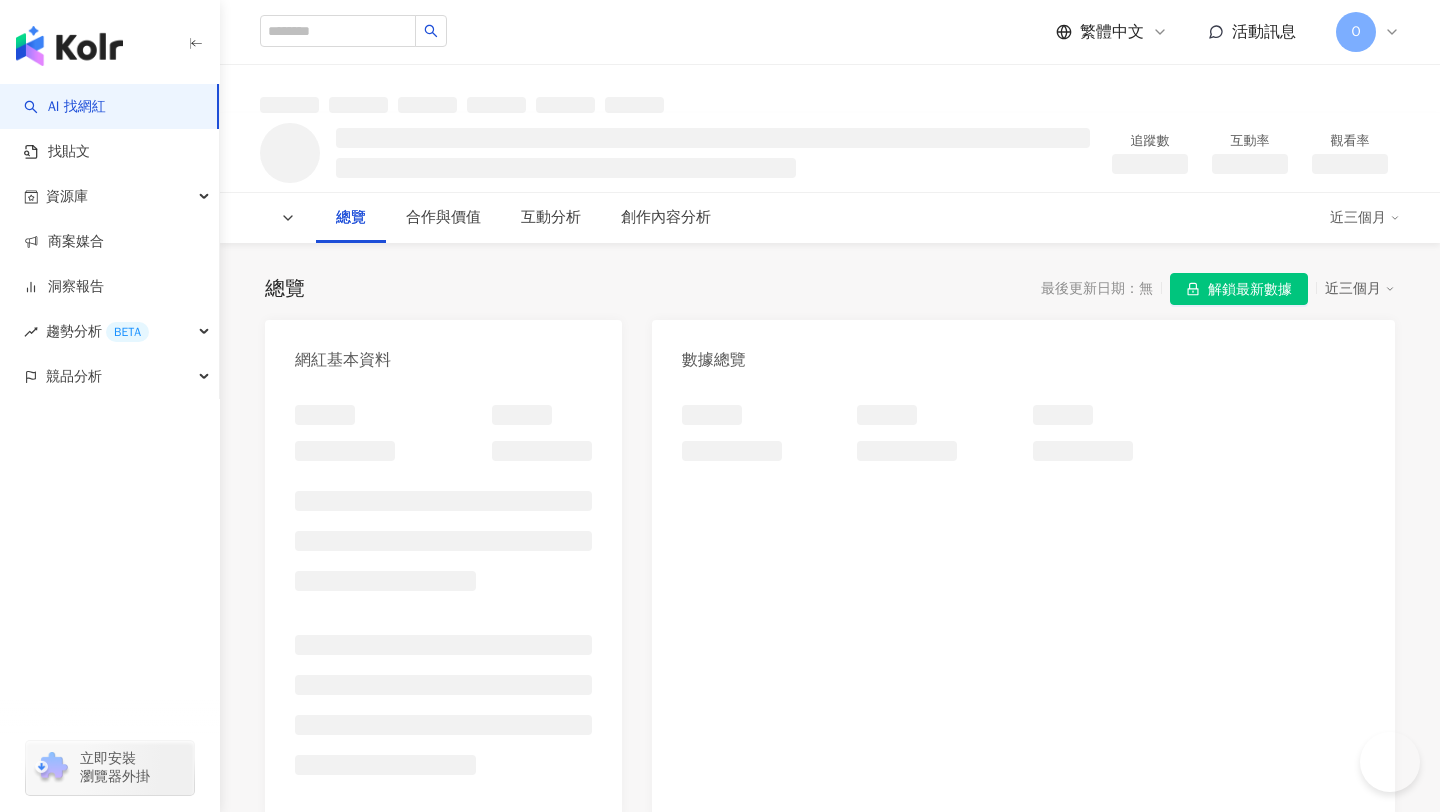 scroll, scrollTop: 0, scrollLeft: 0, axis: both 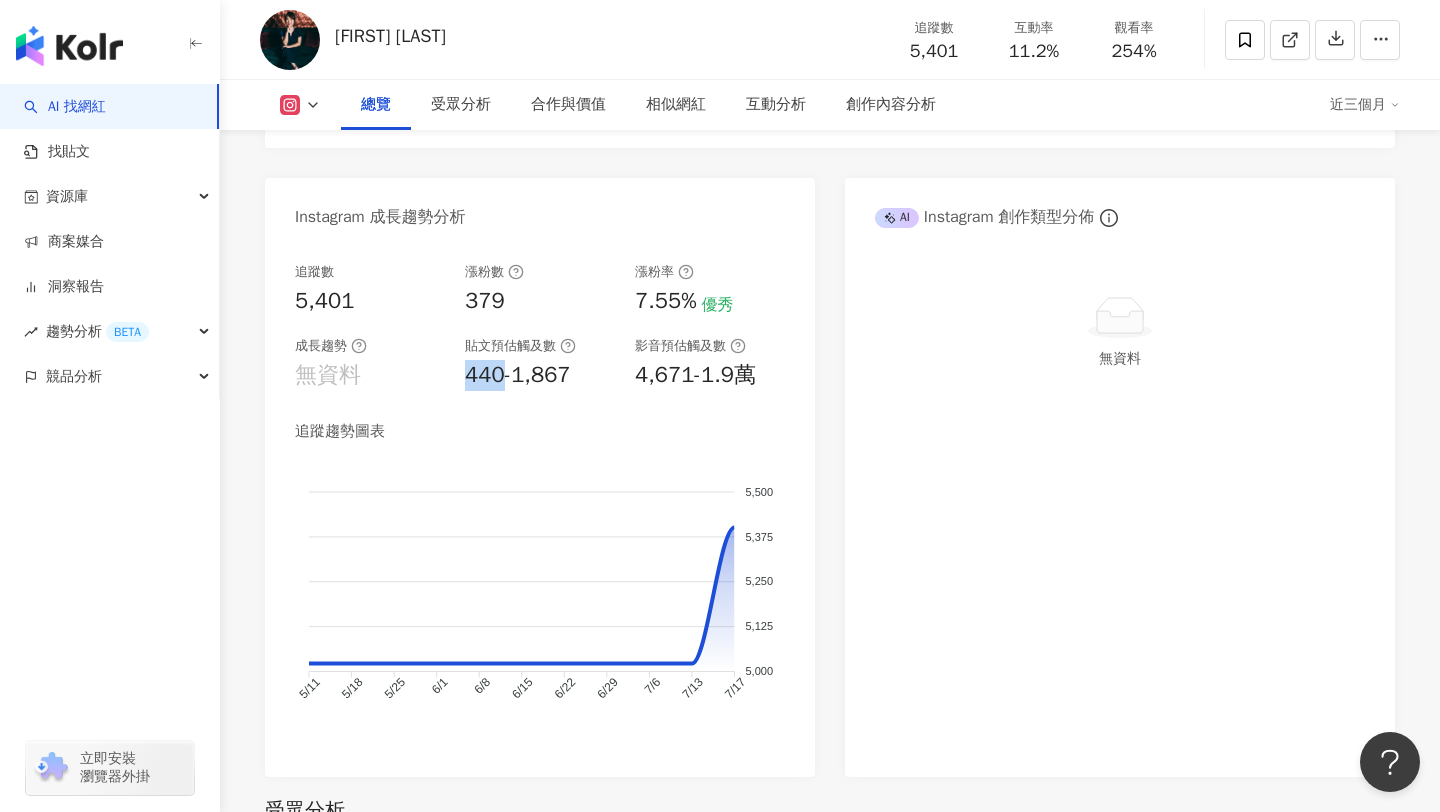 drag, startPoint x: 502, startPoint y: 377, endPoint x: 461, endPoint y: 374, distance: 41.109608 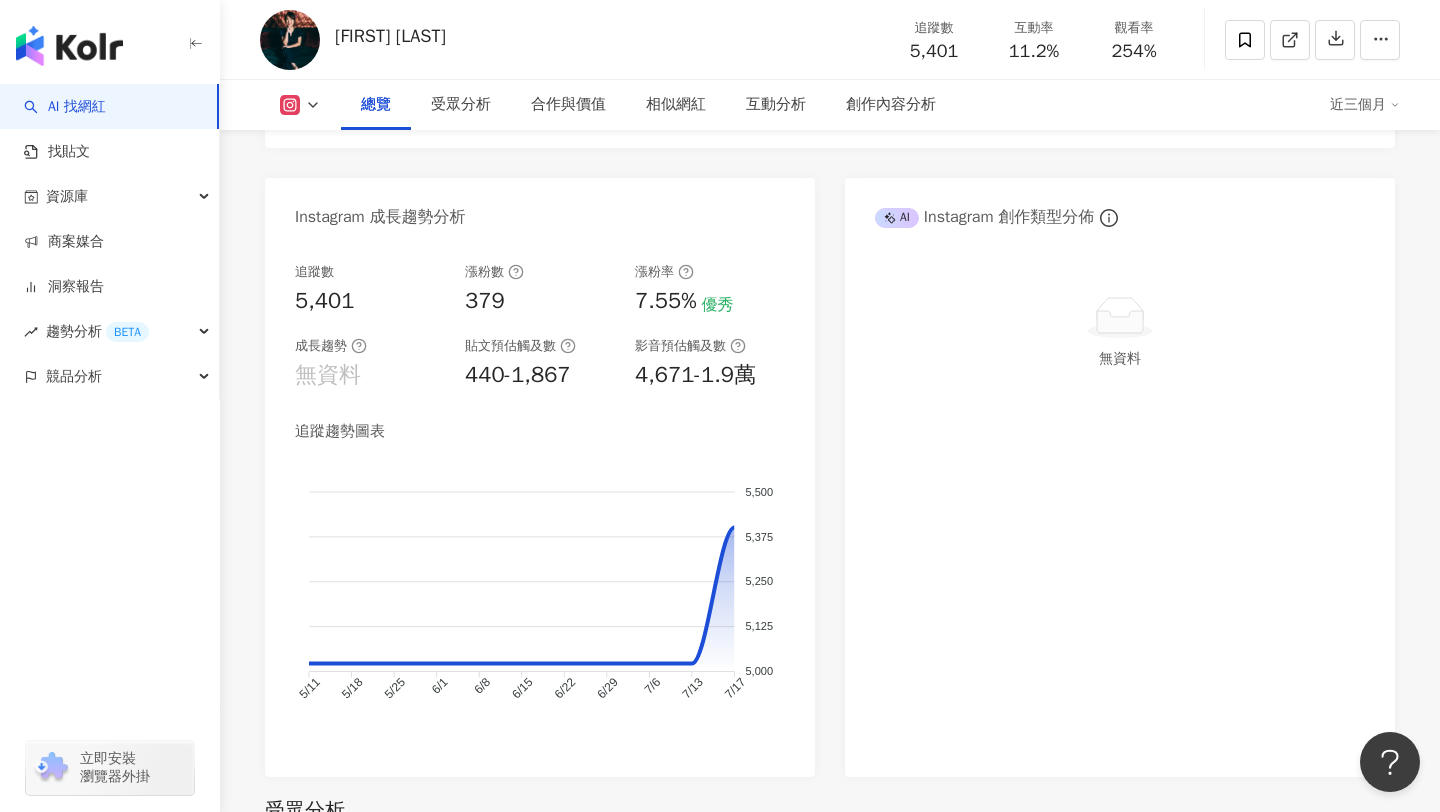 click on "追蹤趨勢圖表" at bounding box center (540, 431) 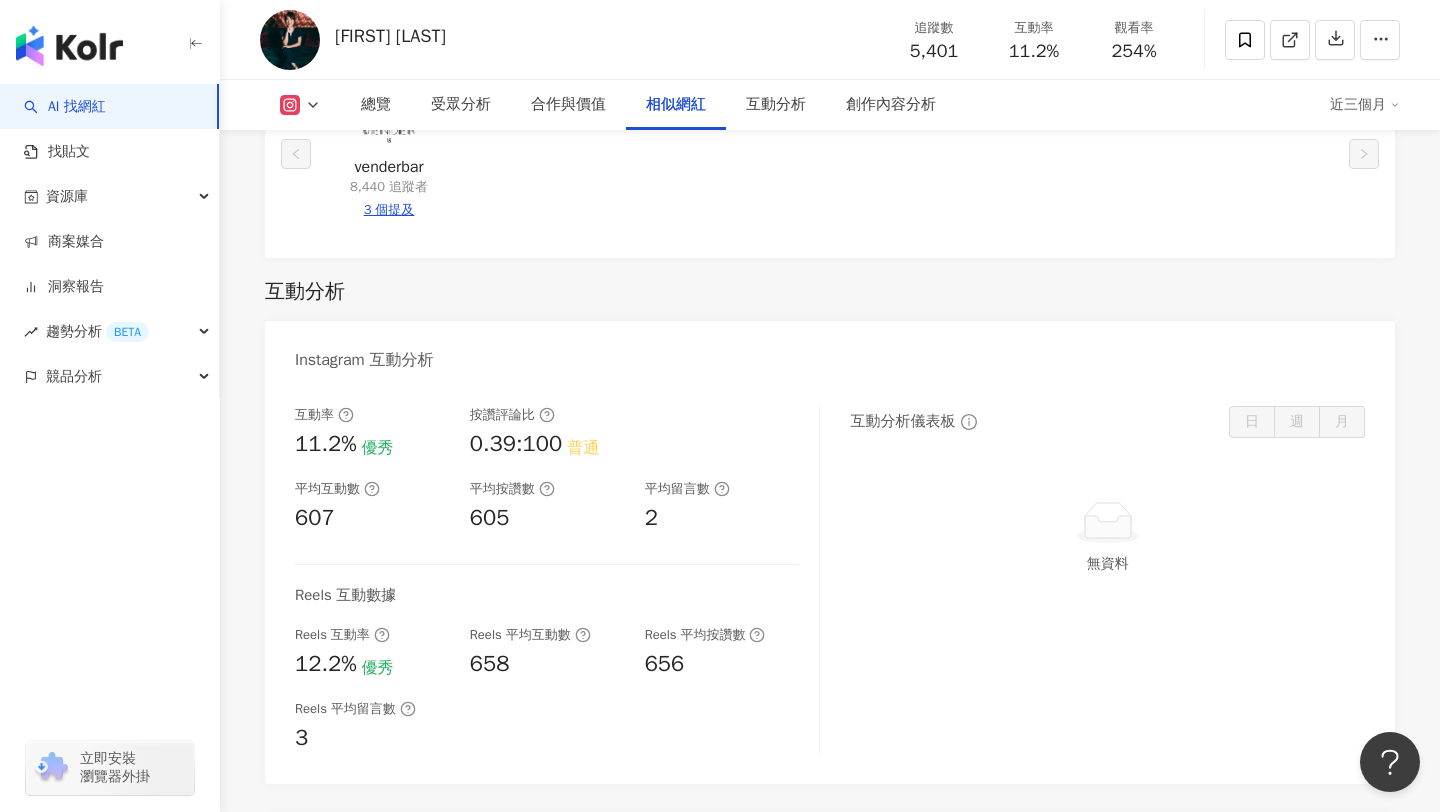 scroll, scrollTop: 3928, scrollLeft: 0, axis: vertical 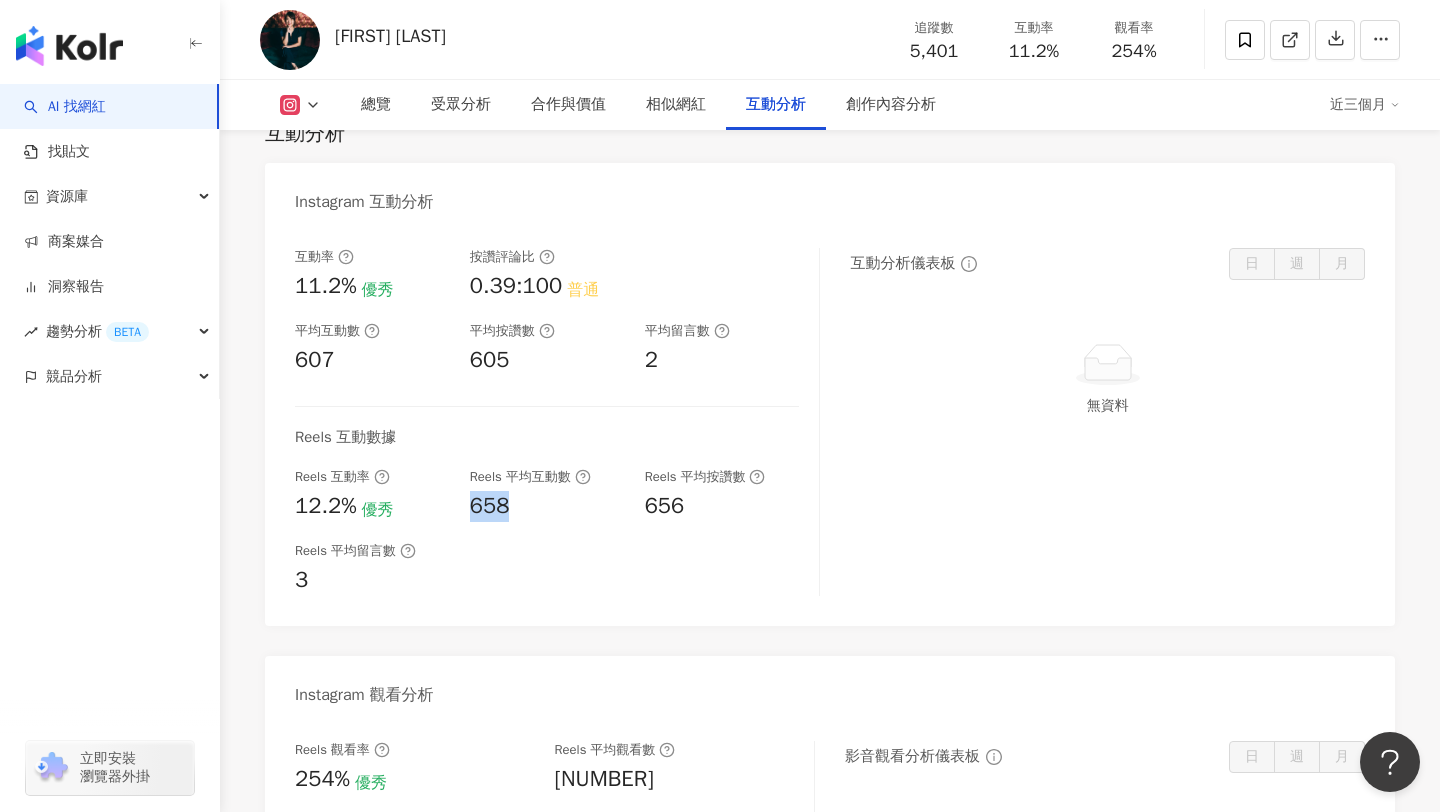 drag, startPoint x: 473, startPoint y: 513, endPoint x: 554, endPoint y: 513, distance: 81 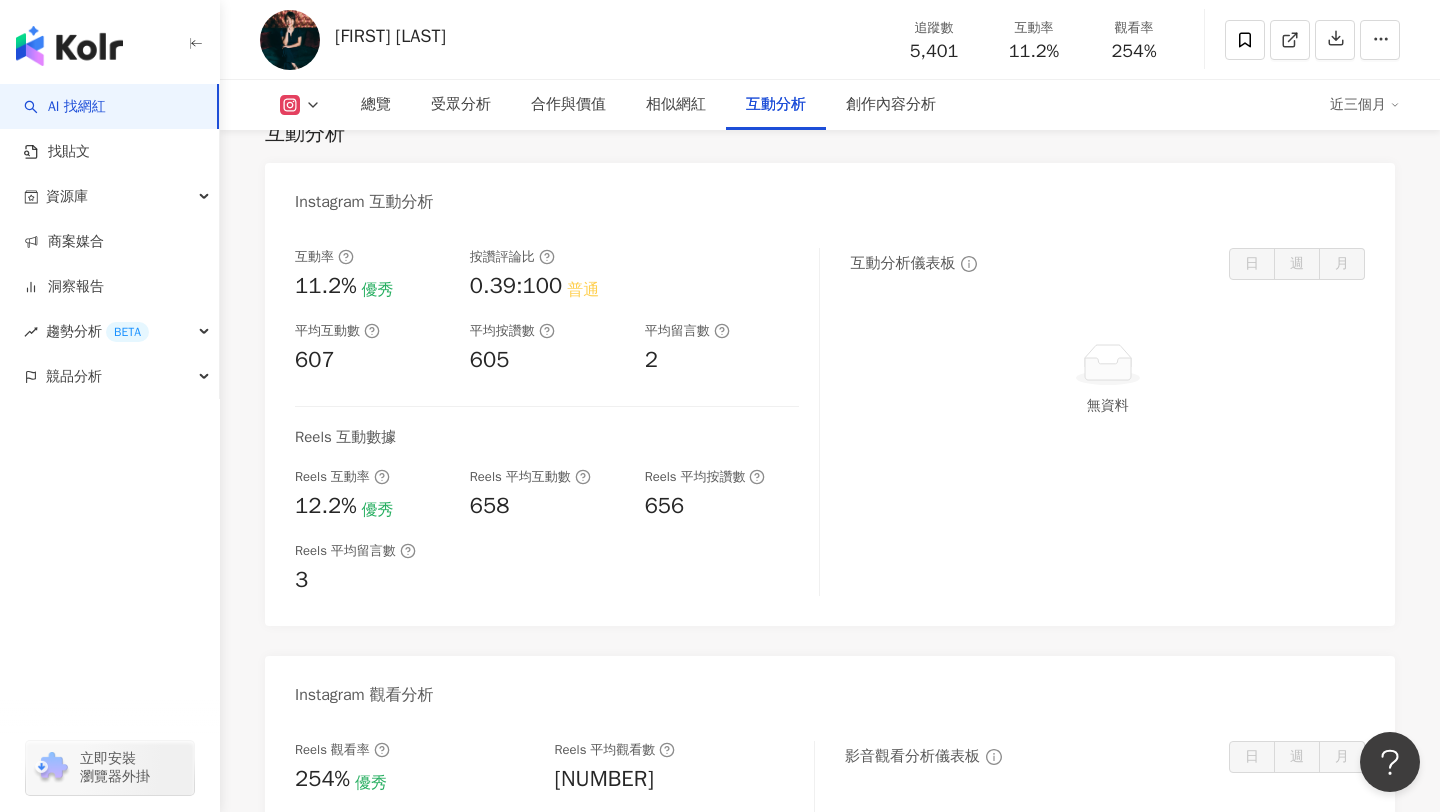 click on "Reels 平均留言數   3" at bounding box center (547, 569) 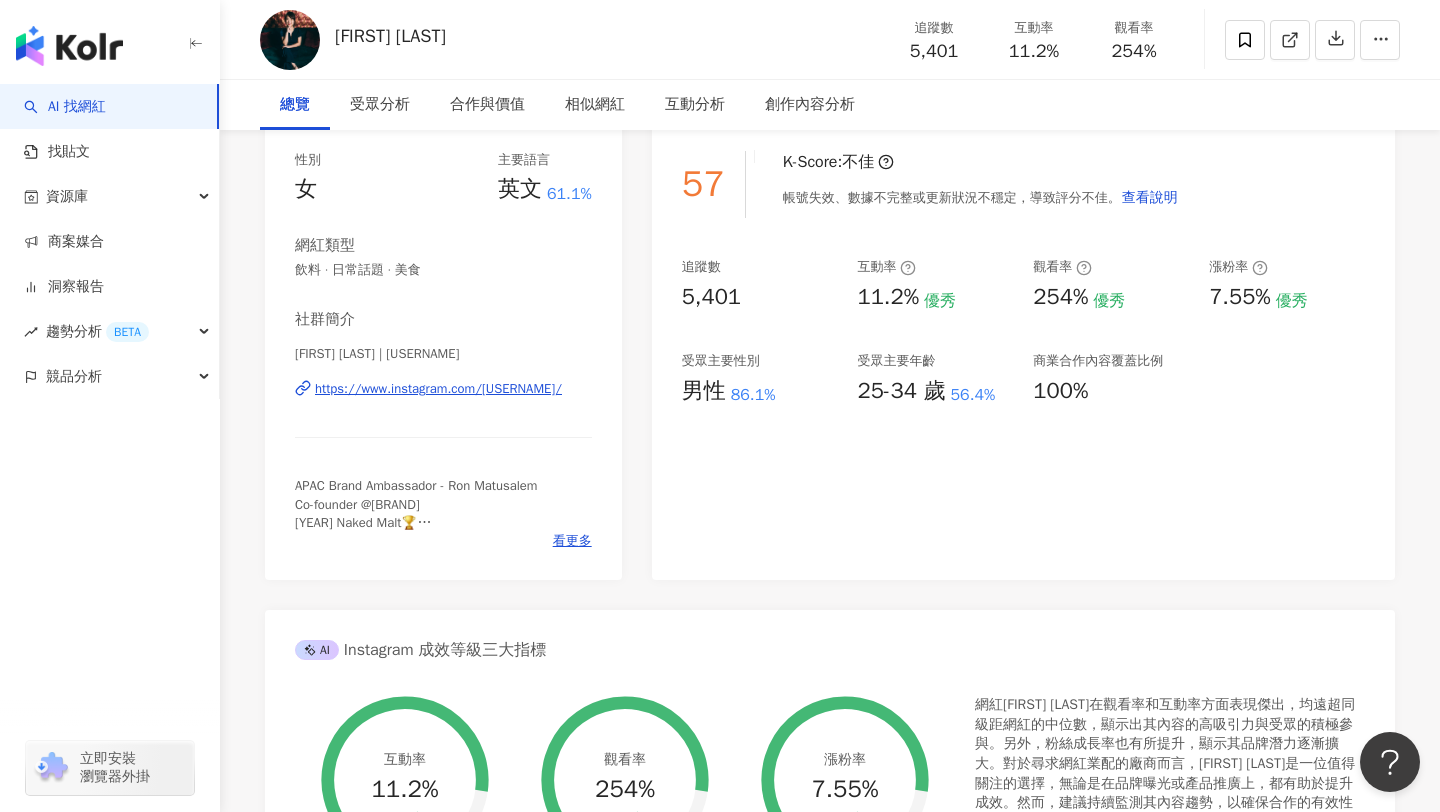 scroll, scrollTop: 0, scrollLeft: 0, axis: both 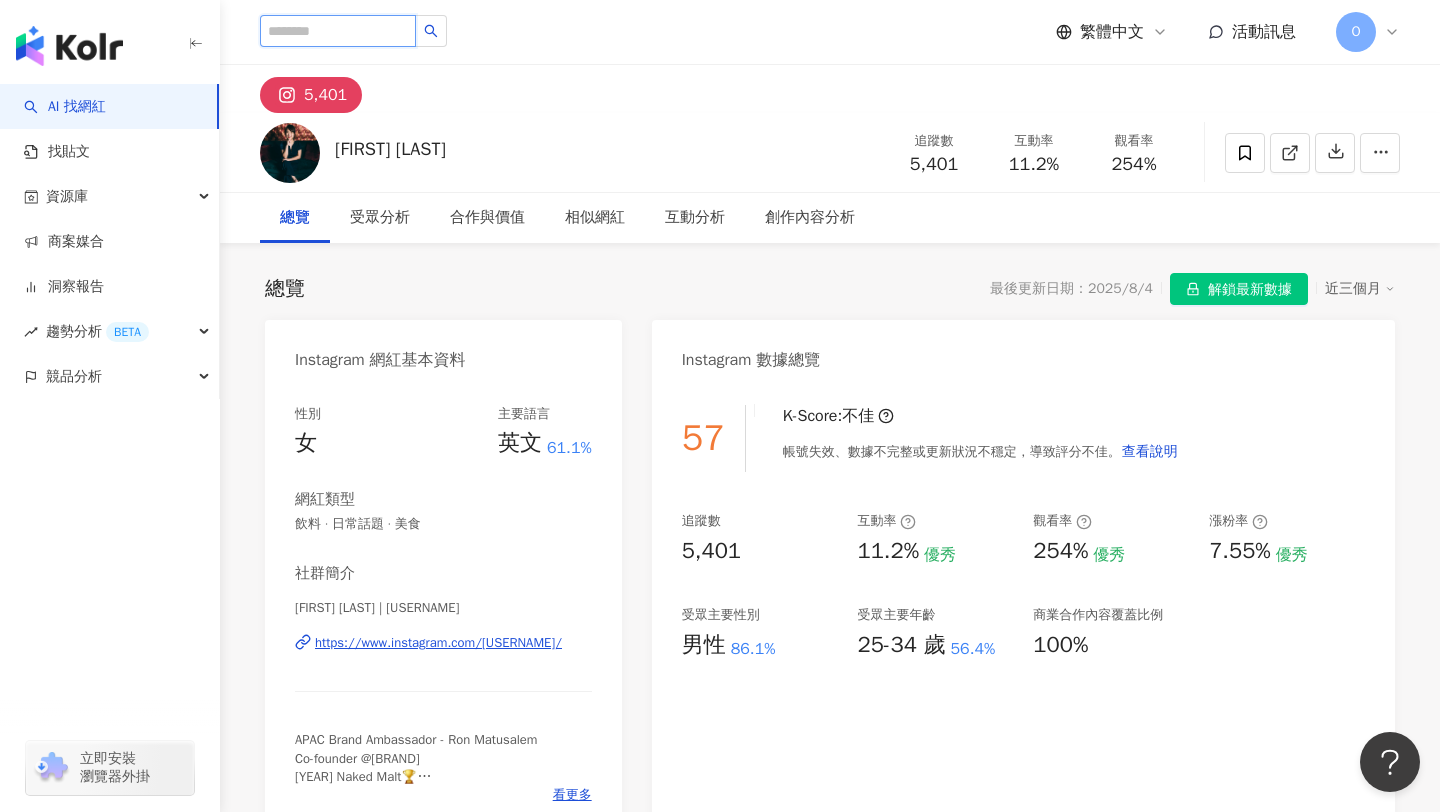 click at bounding box center (338, 31) 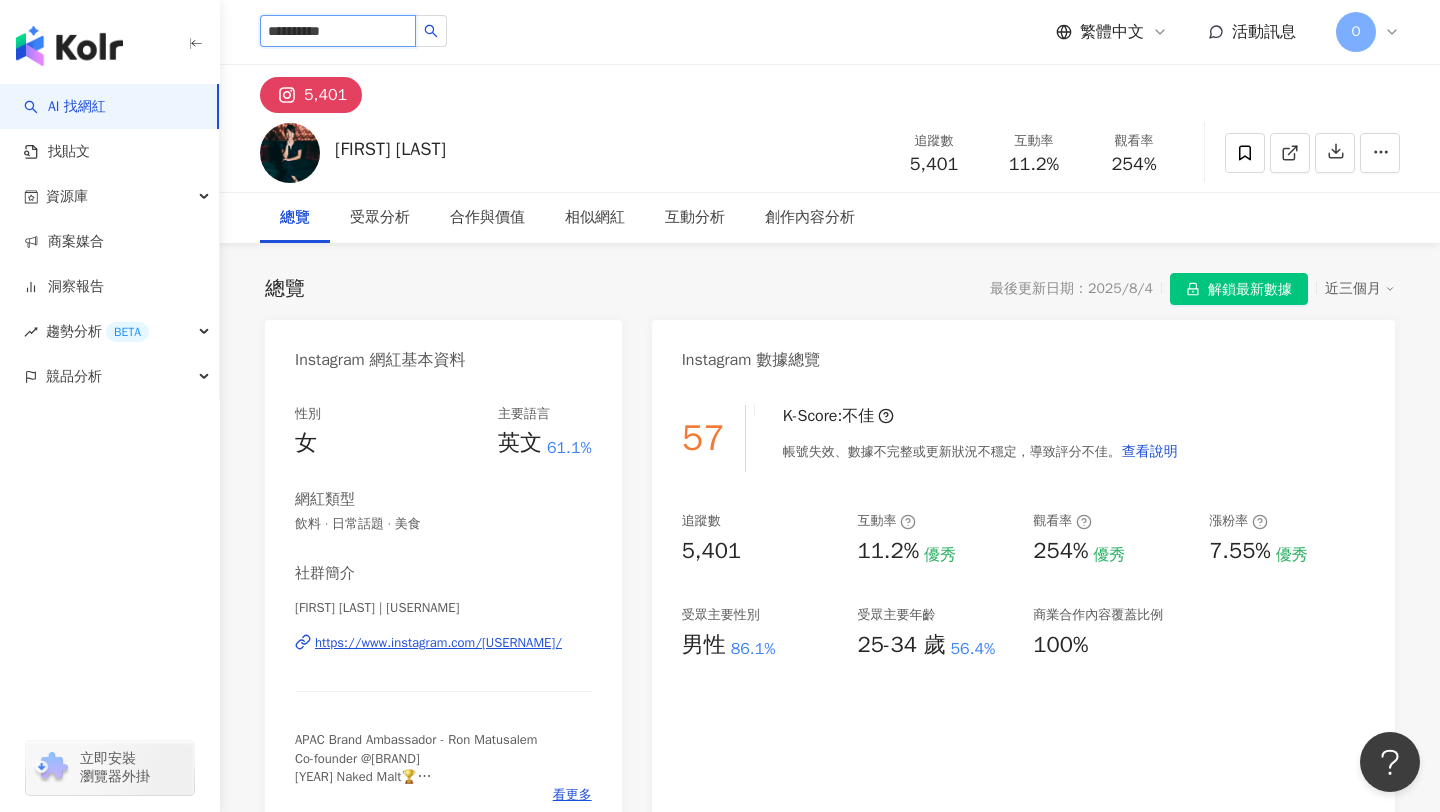 type on "**********" 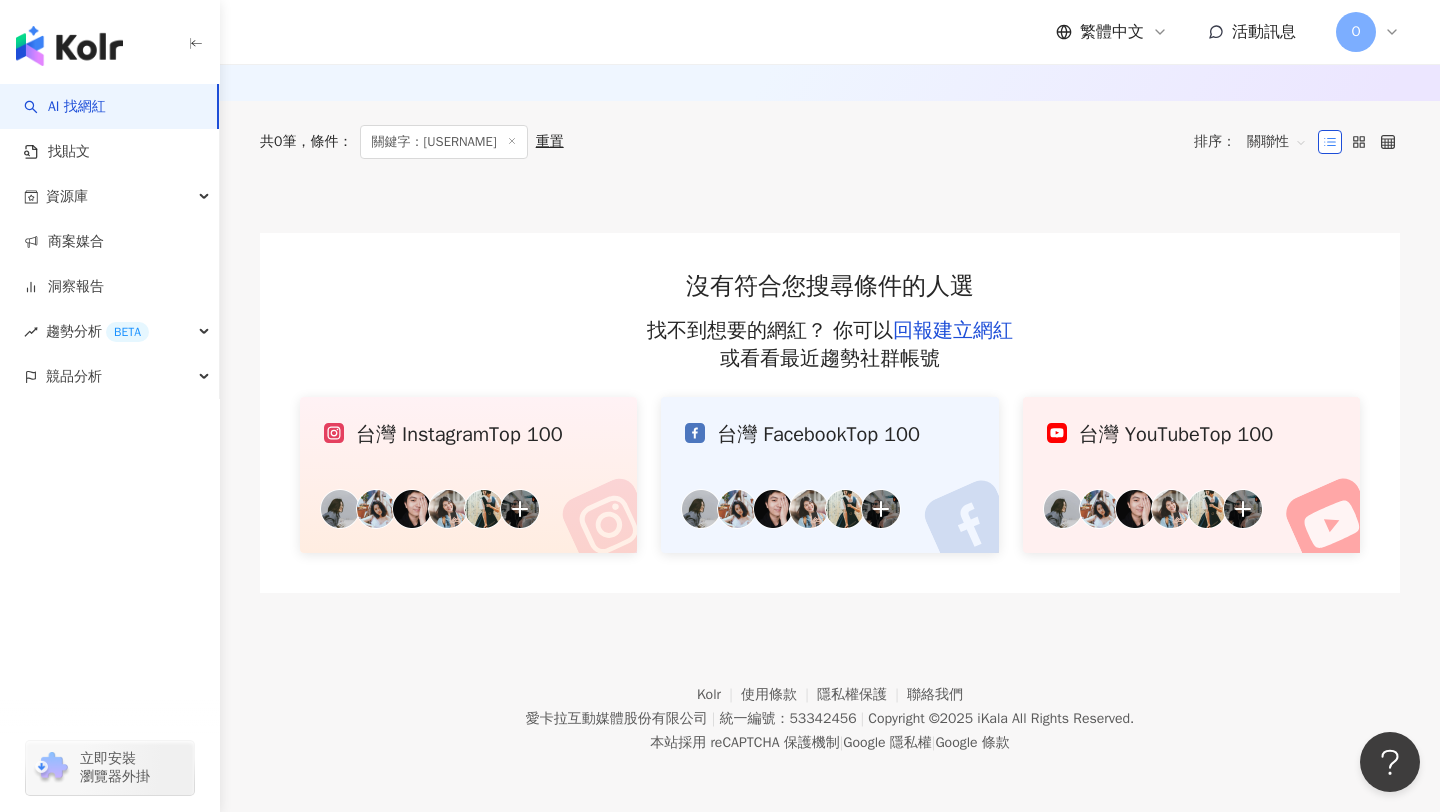 scroll, scrollTop: 249, scrollLeft: 0, axis: vertical 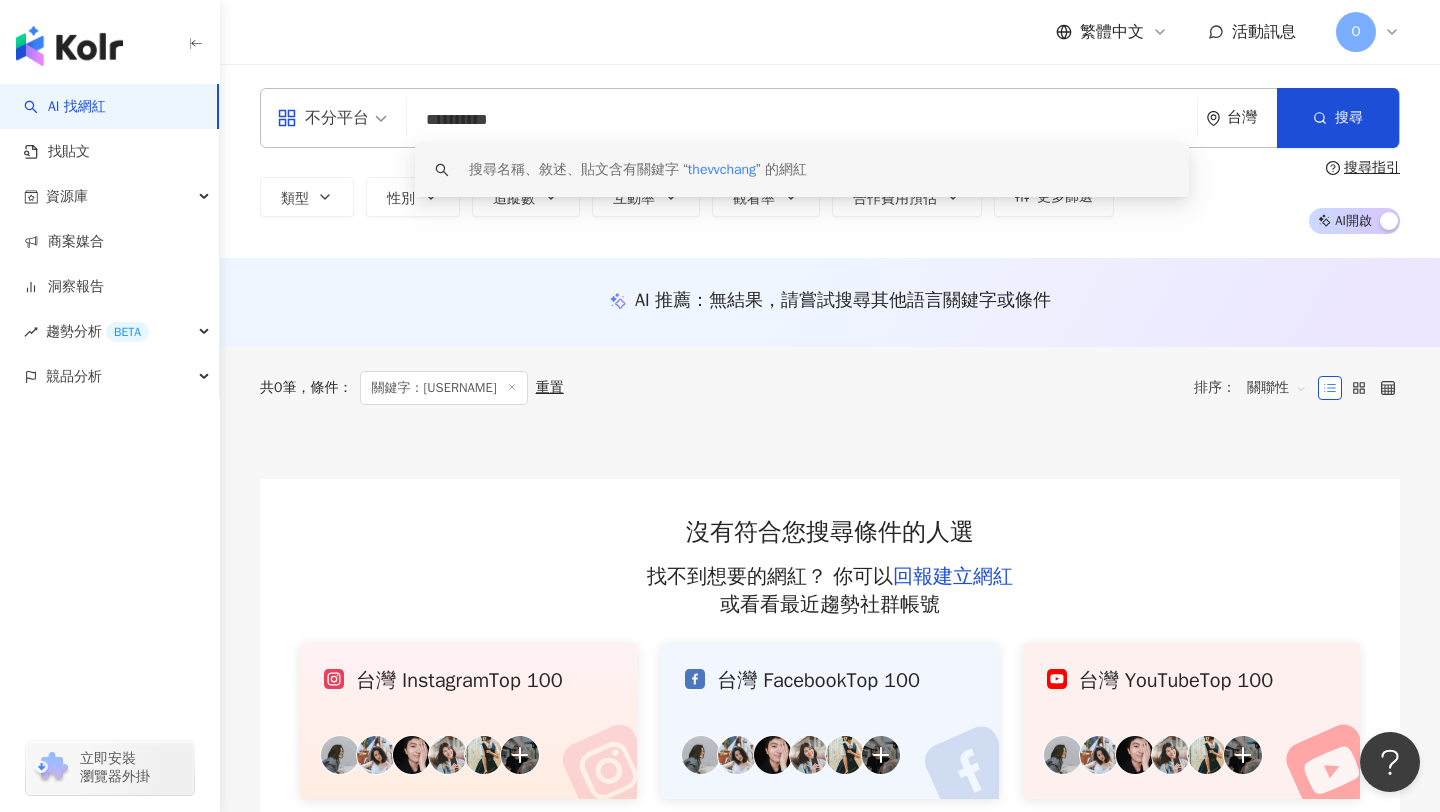 drag, startPoint x: 549, startPoint y: 108, endPoint x: 364, endPoint y: 124, distance: 185.6906 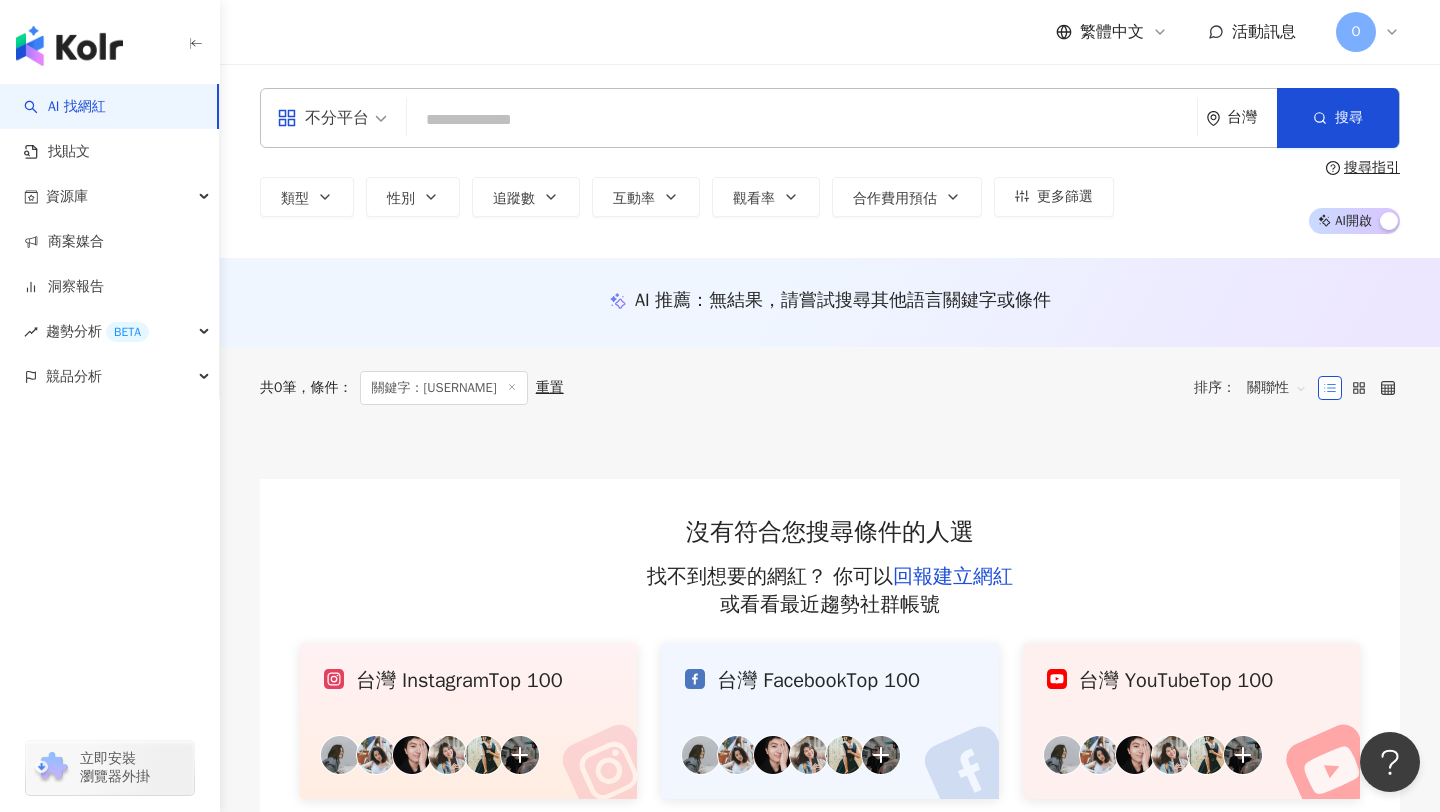 paste on "**********" 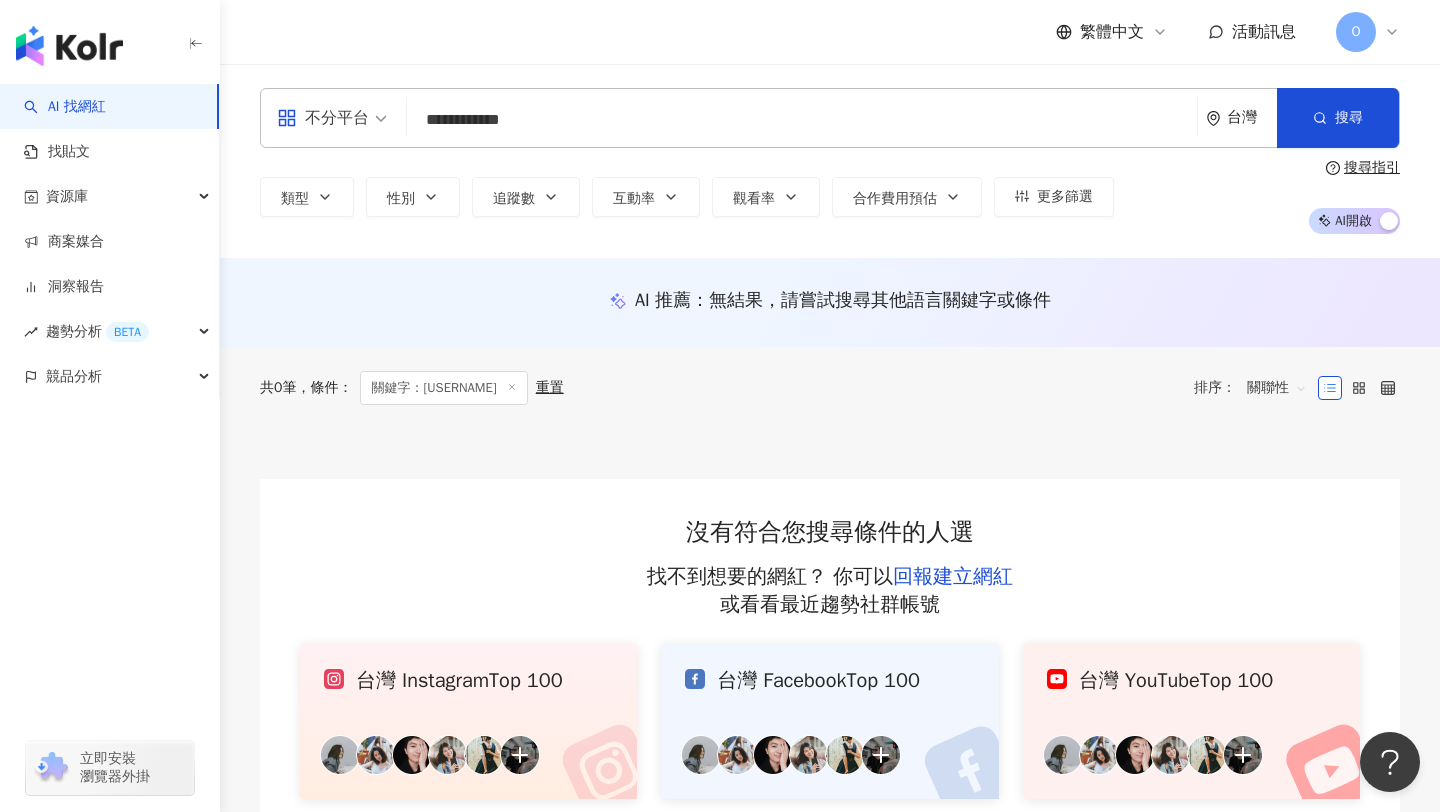 type on "**********" 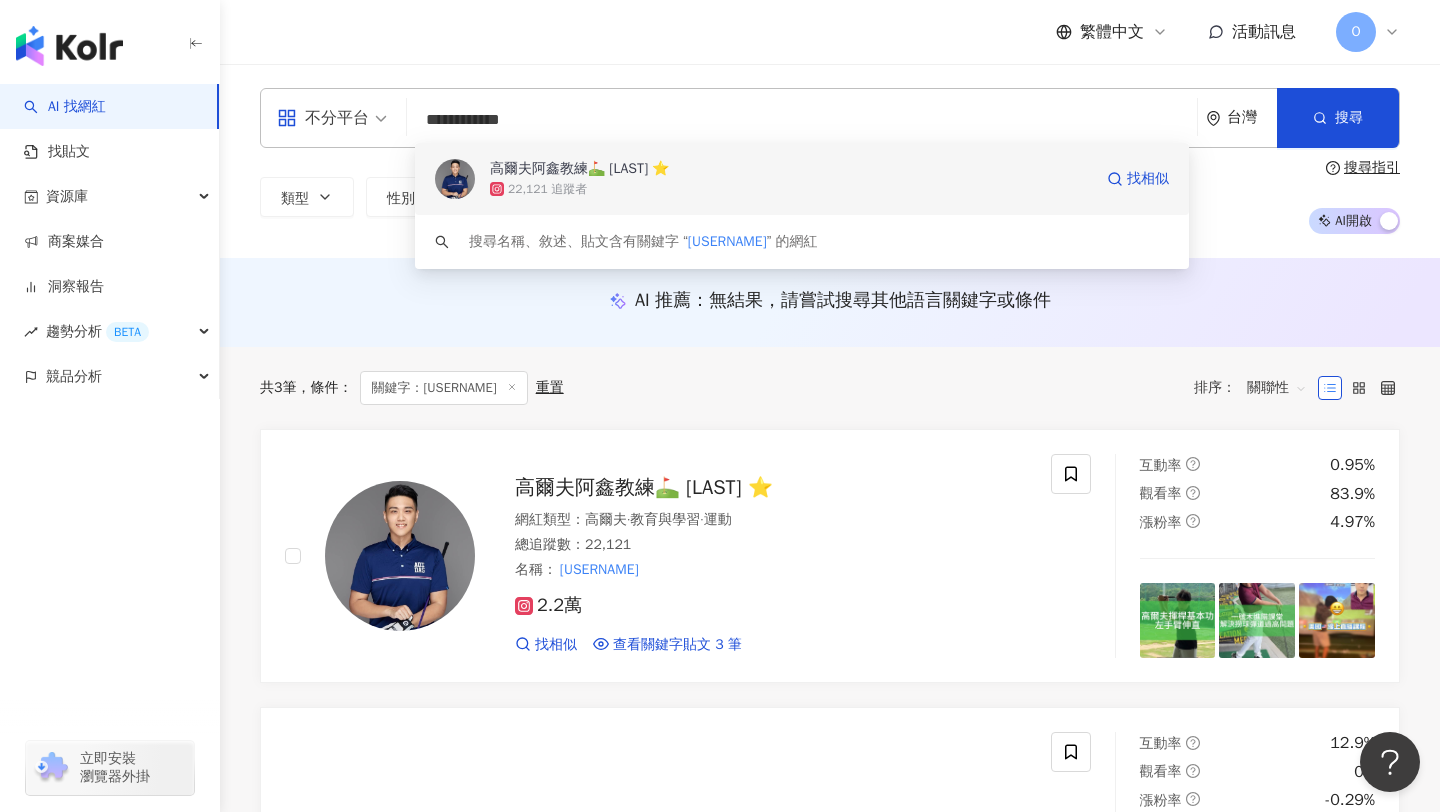 click on "高爾夫阿鑫教練⛳️ 劉宗鑫⭐️ 22,121   追蹤者" at bounding box center (791, 179) 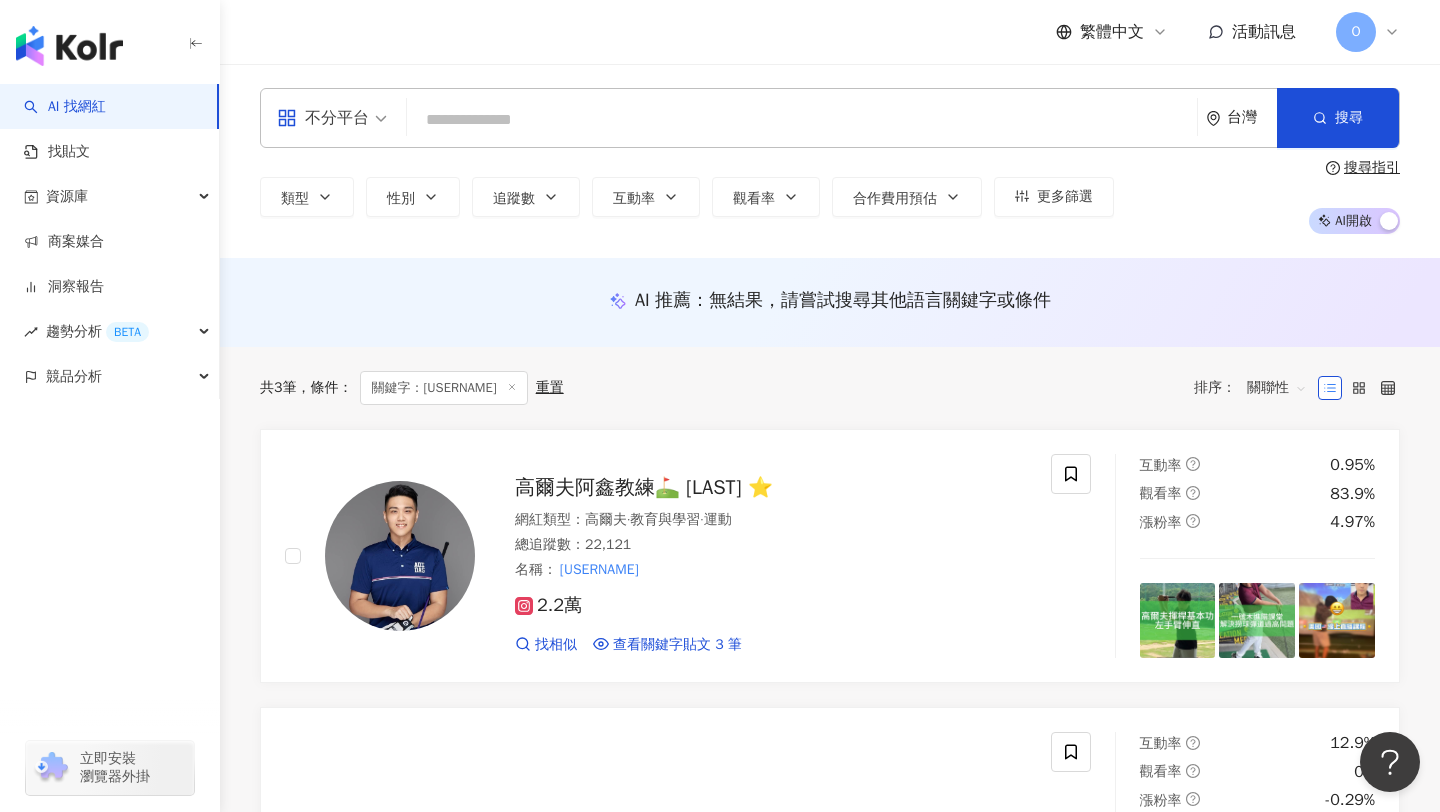 paste on "**********" 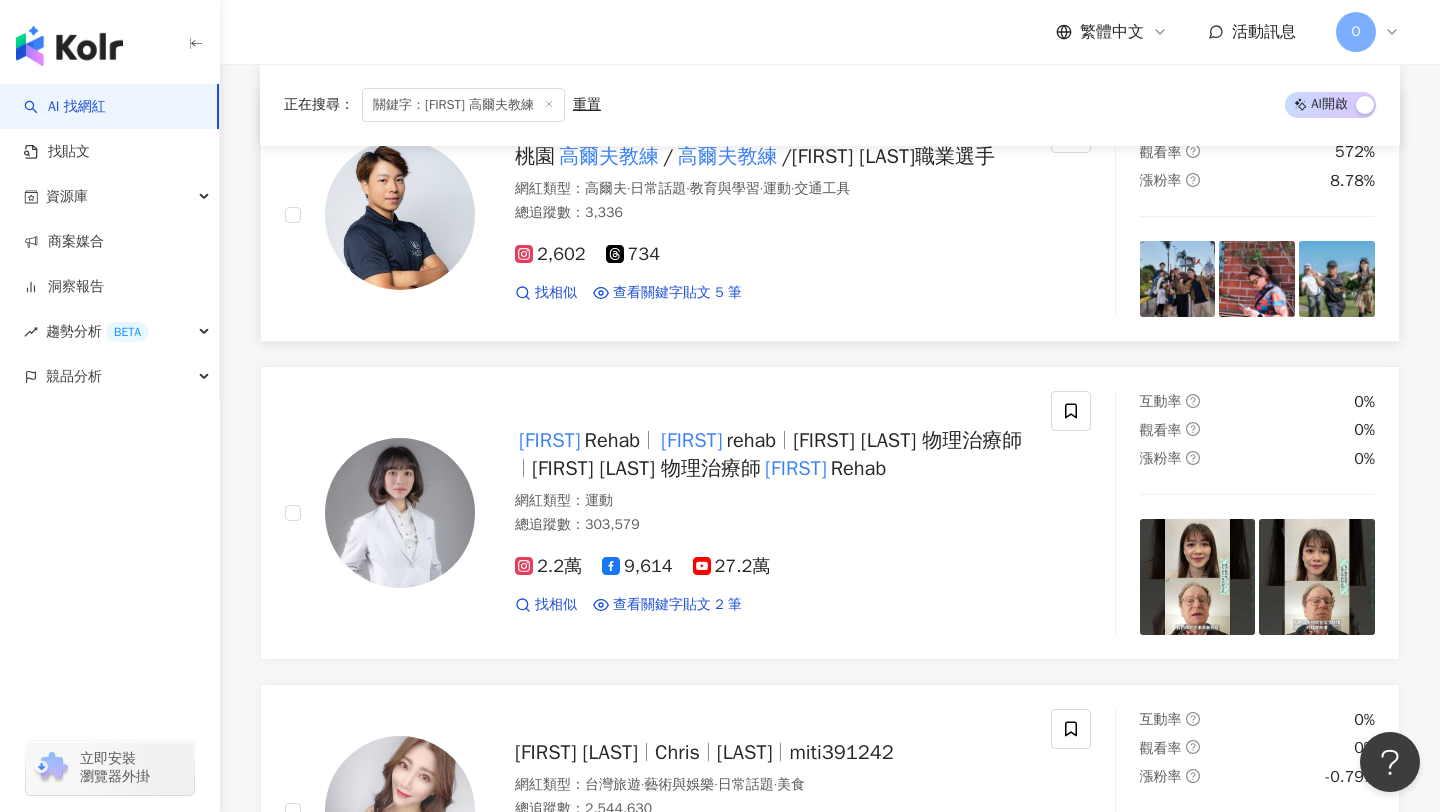 scroll, scrollTop: 342, scrollLeft: 0, axis: vertical 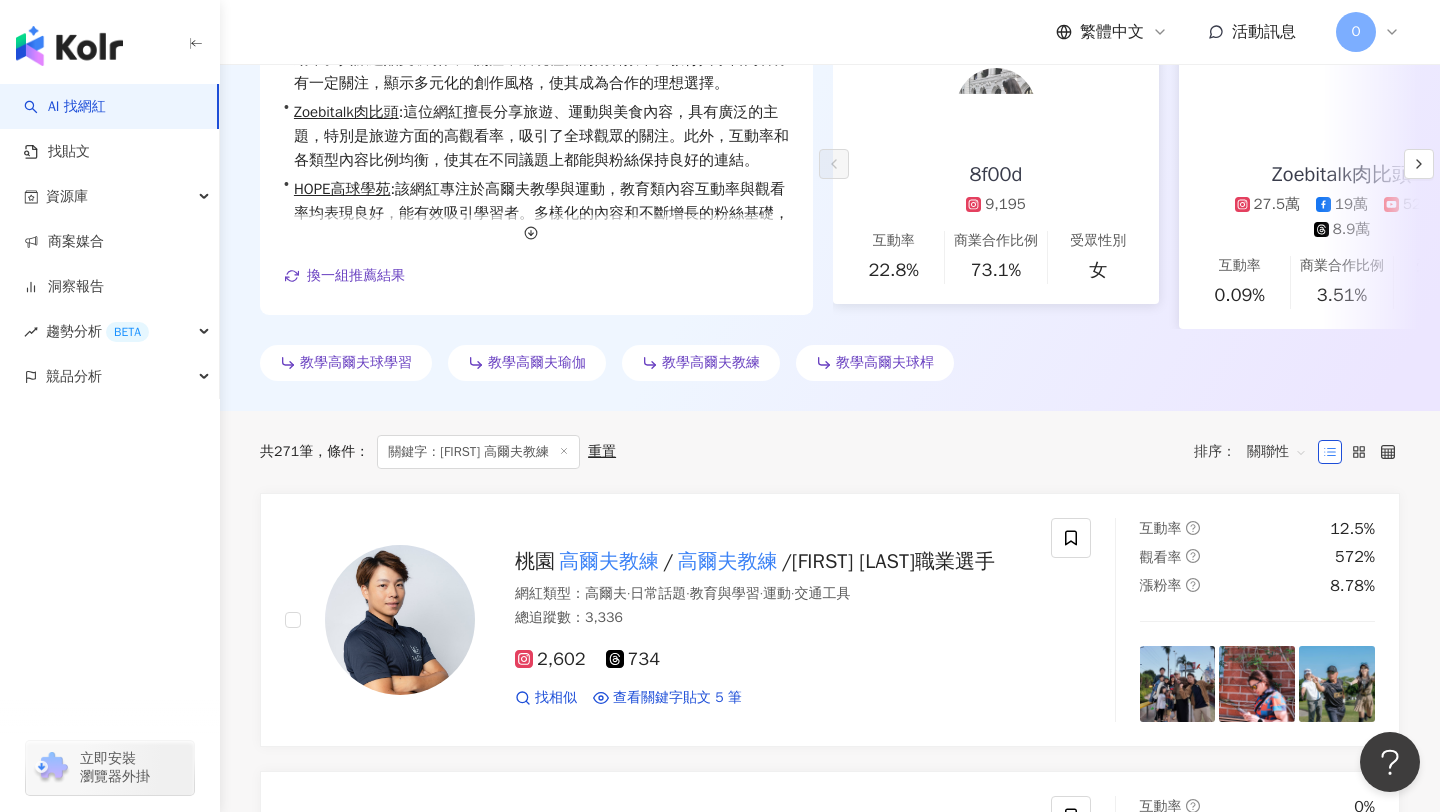 type on "**********" 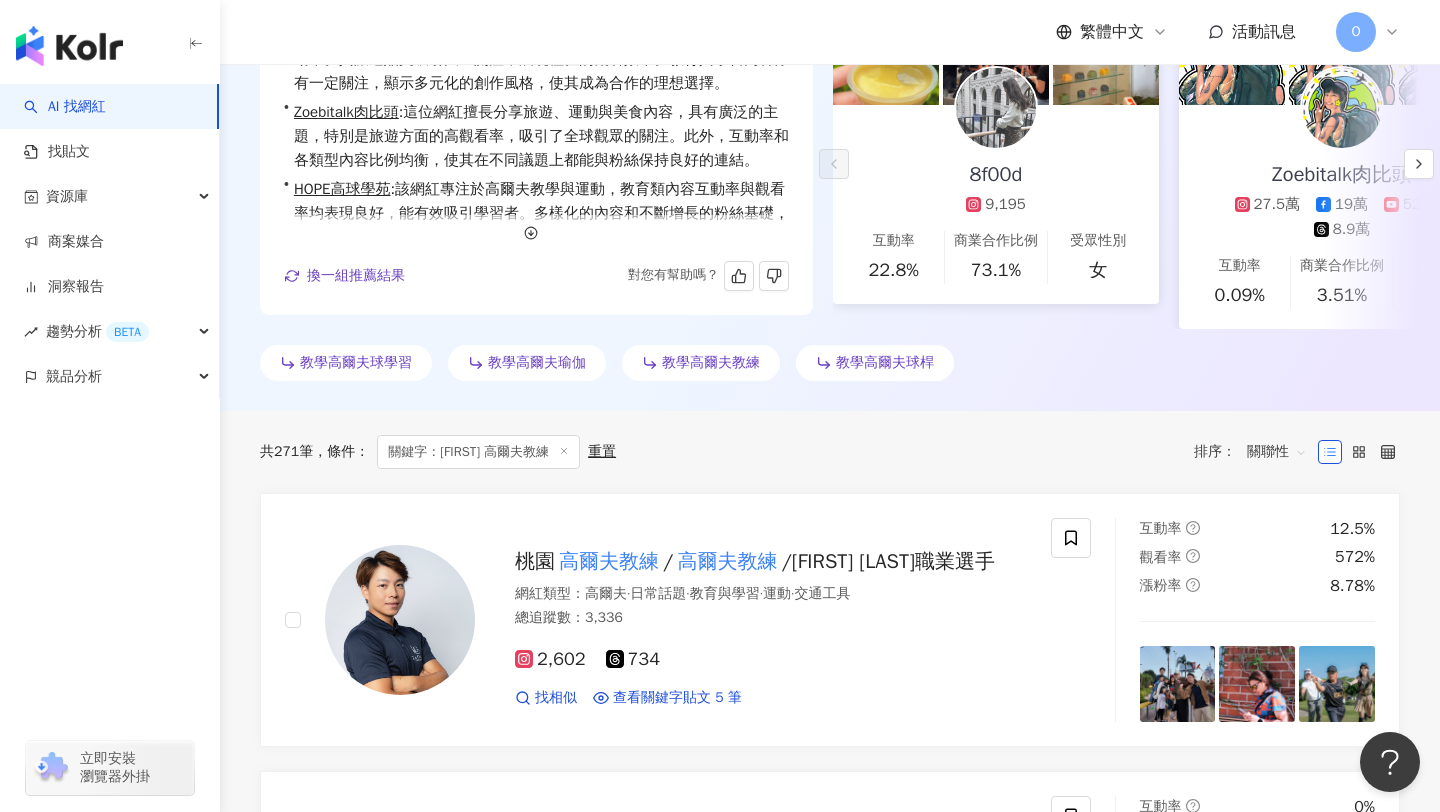 scroll, scrollTop: 0, scrollLeft: 0, axis: both 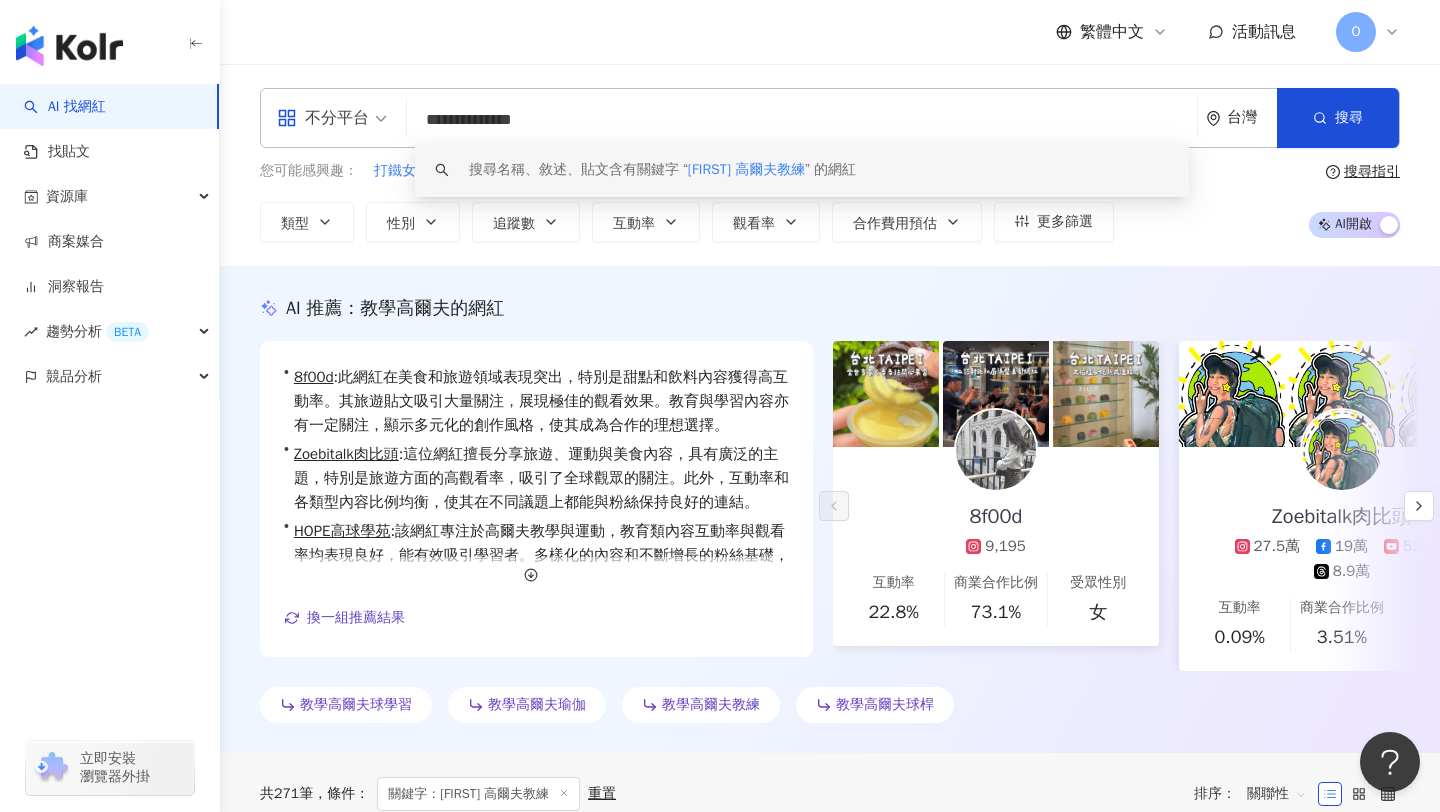 drag, startPoint x: 725, startPoint y: 118, endPoint x: 370, endPoint y: 116, distance: 355.00565 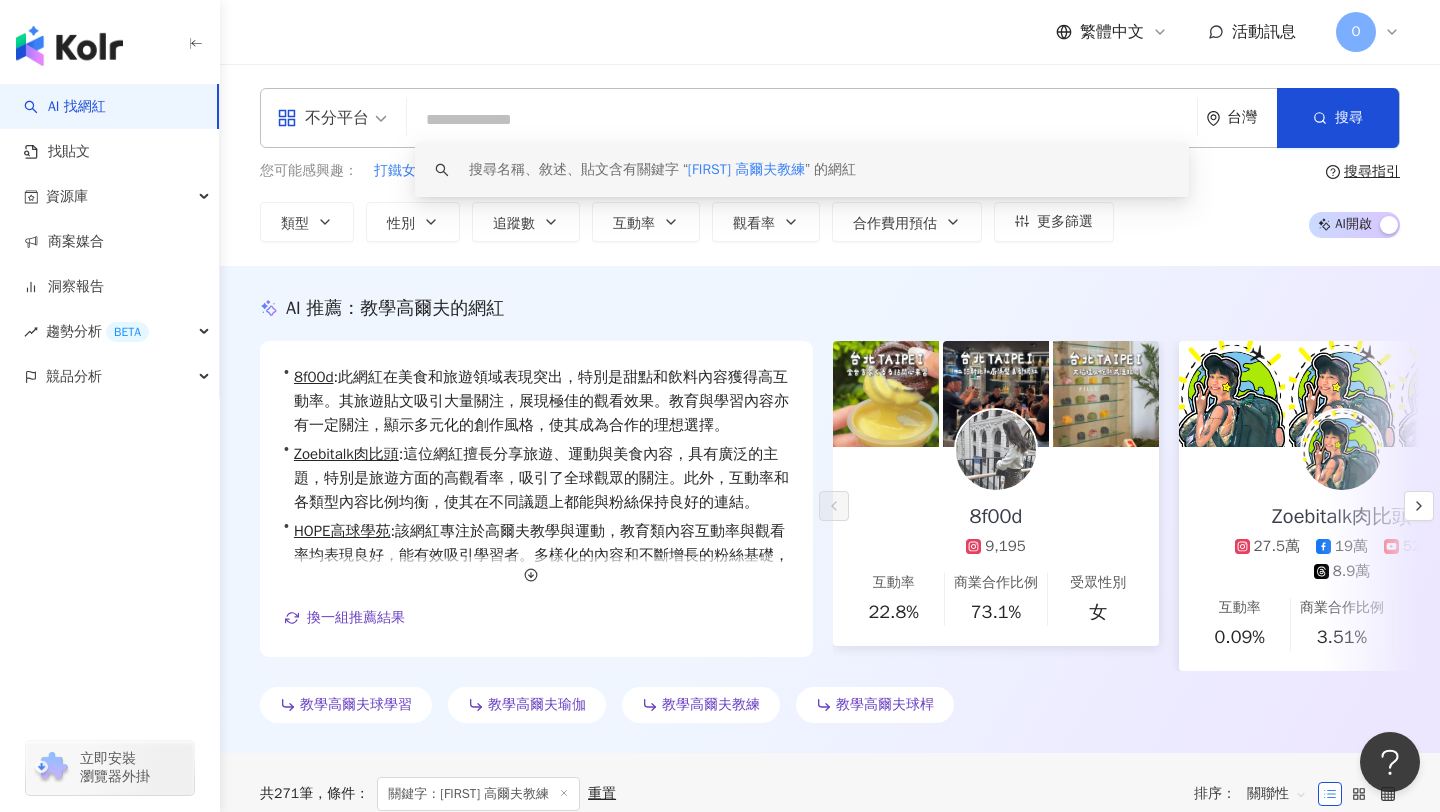 paste on "**********" 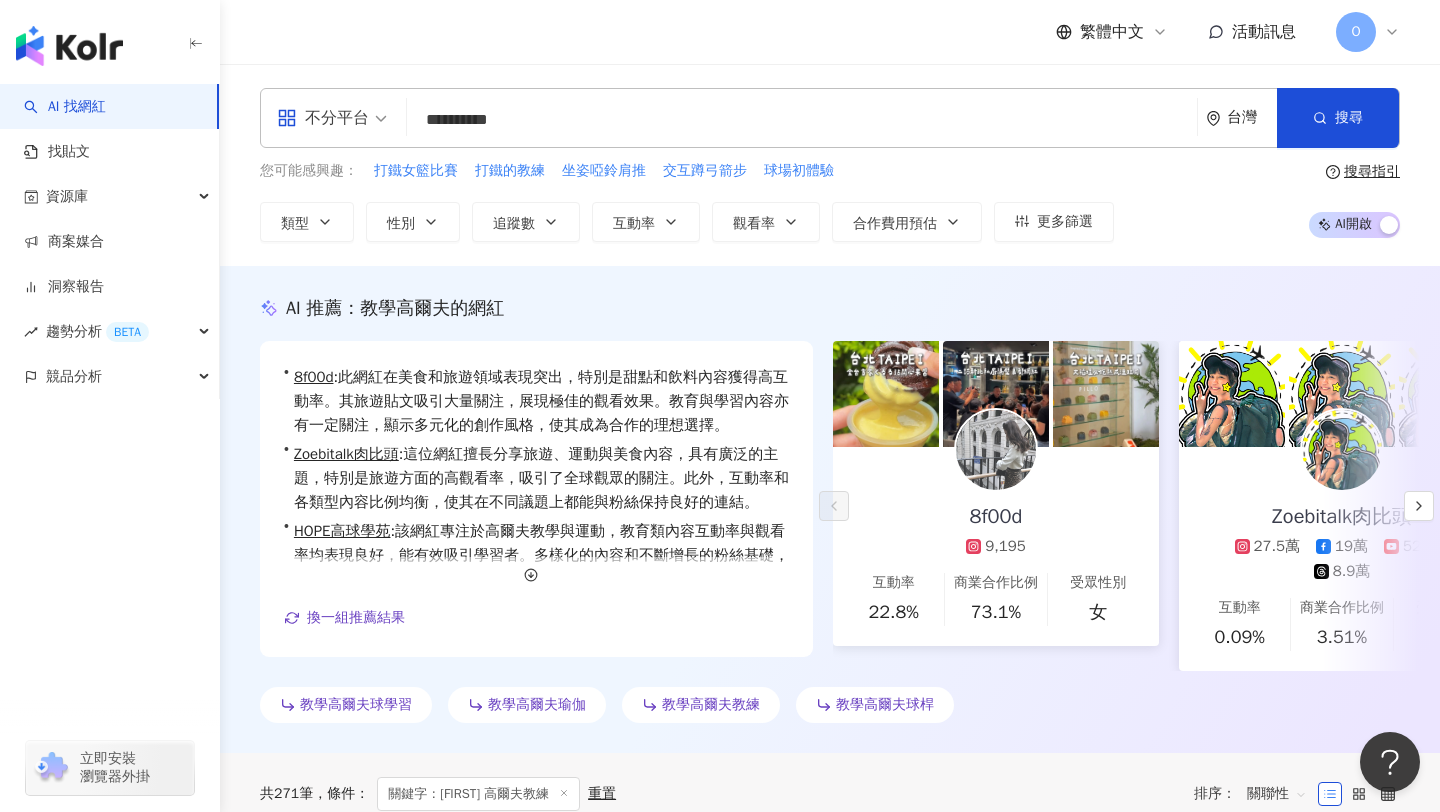 type on "**********" 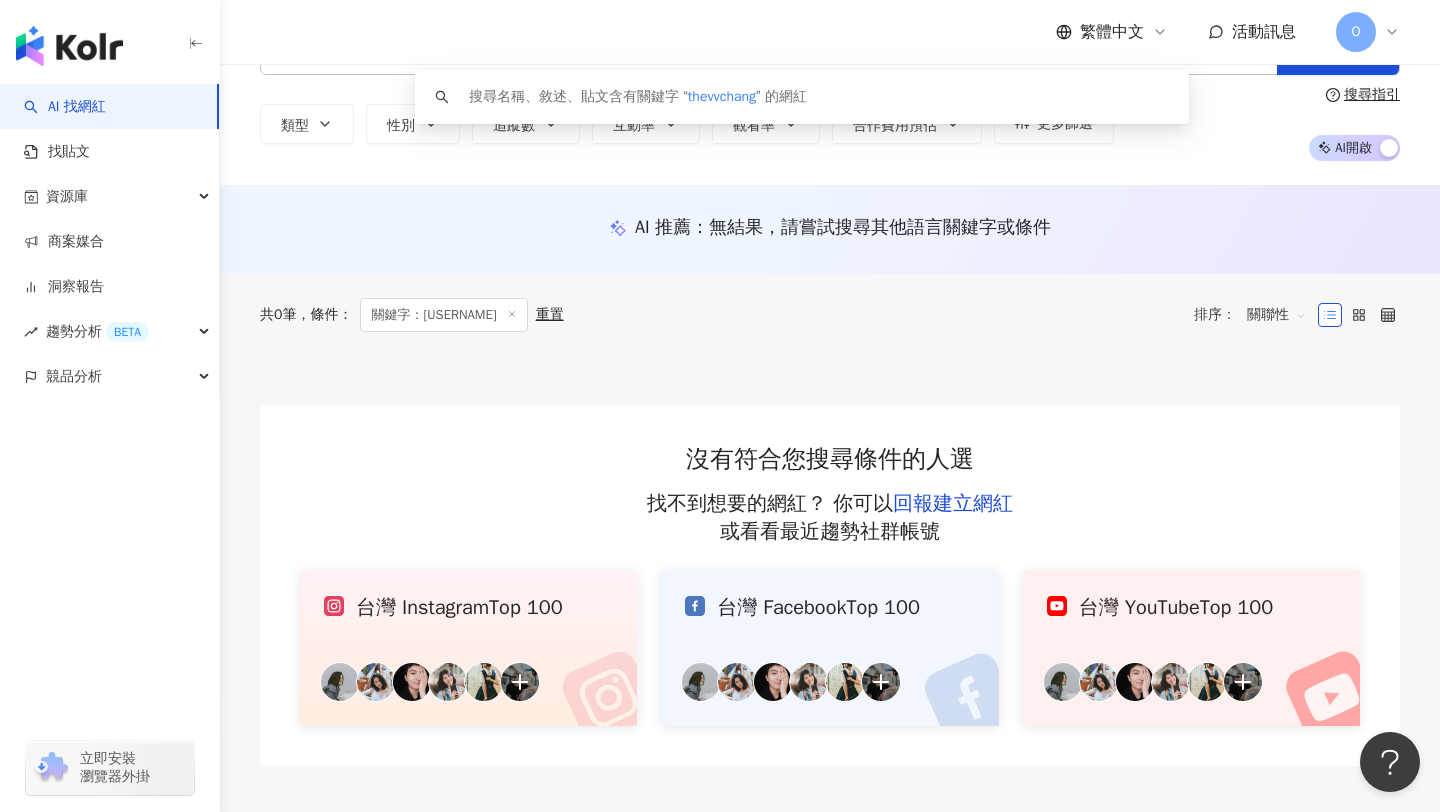 scroll, scrollTop: 0, scrollLeft: 0, axis: both 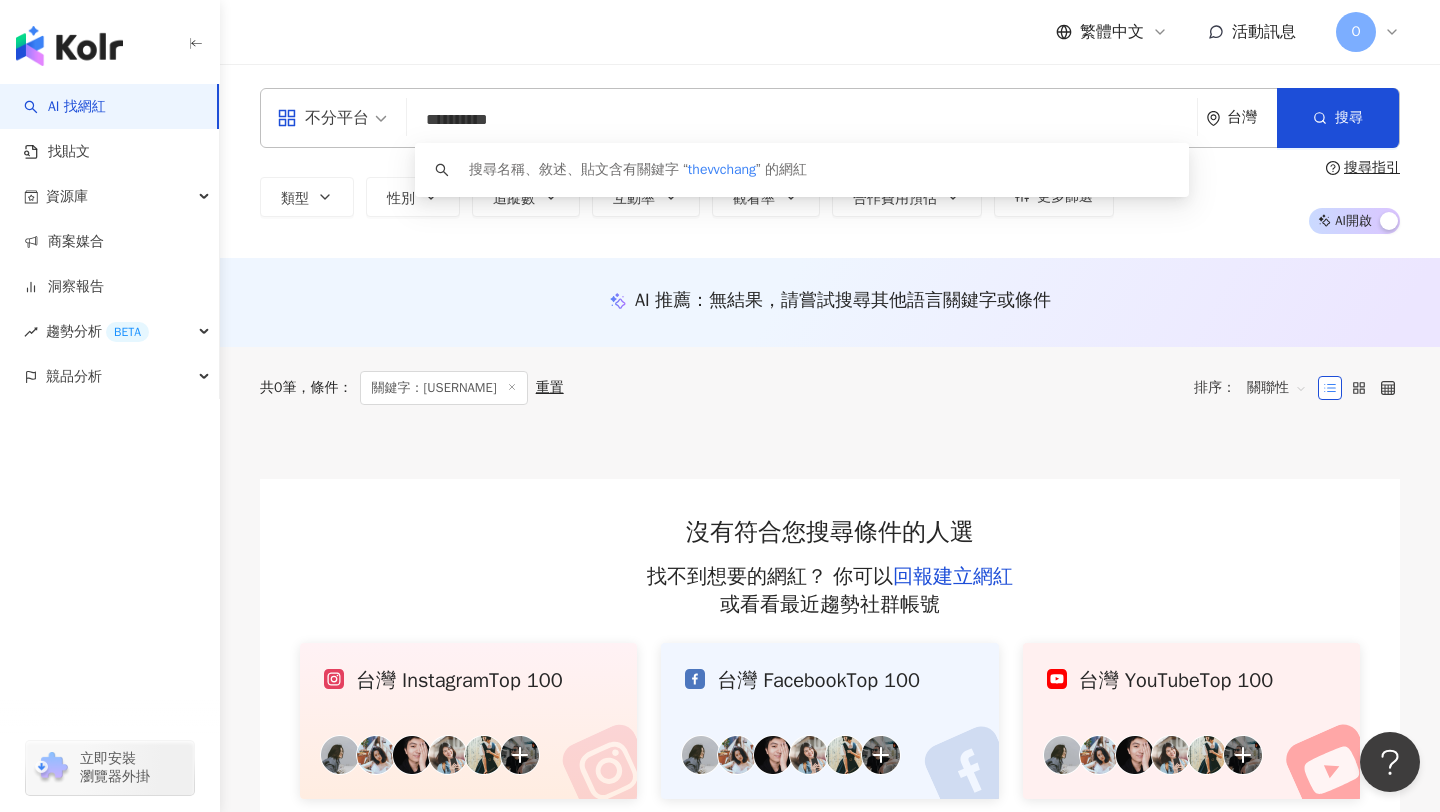 click 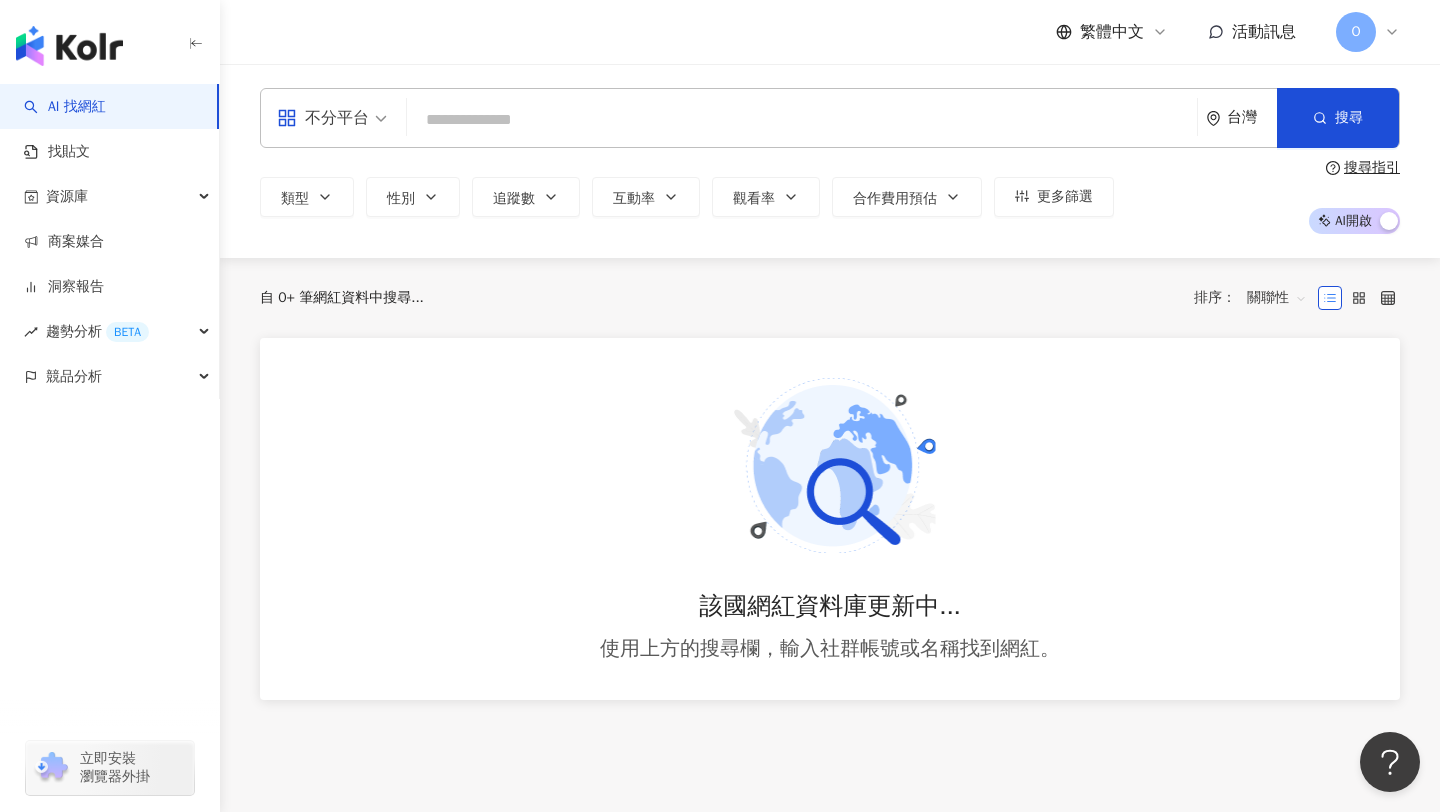 click at bounding box center (802, 120) 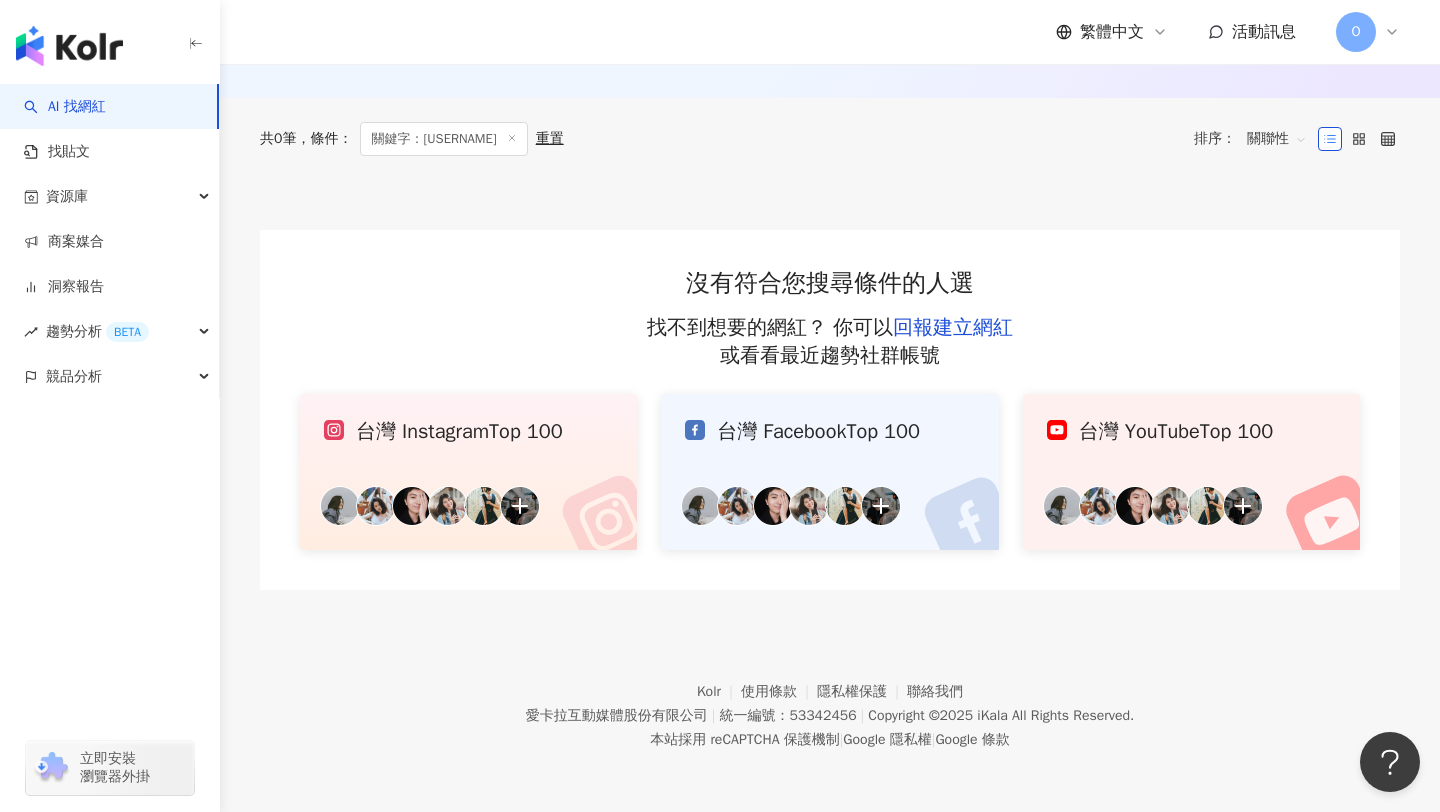 scroll, scrollTop: 0, scrollLeft: 0, axis: both 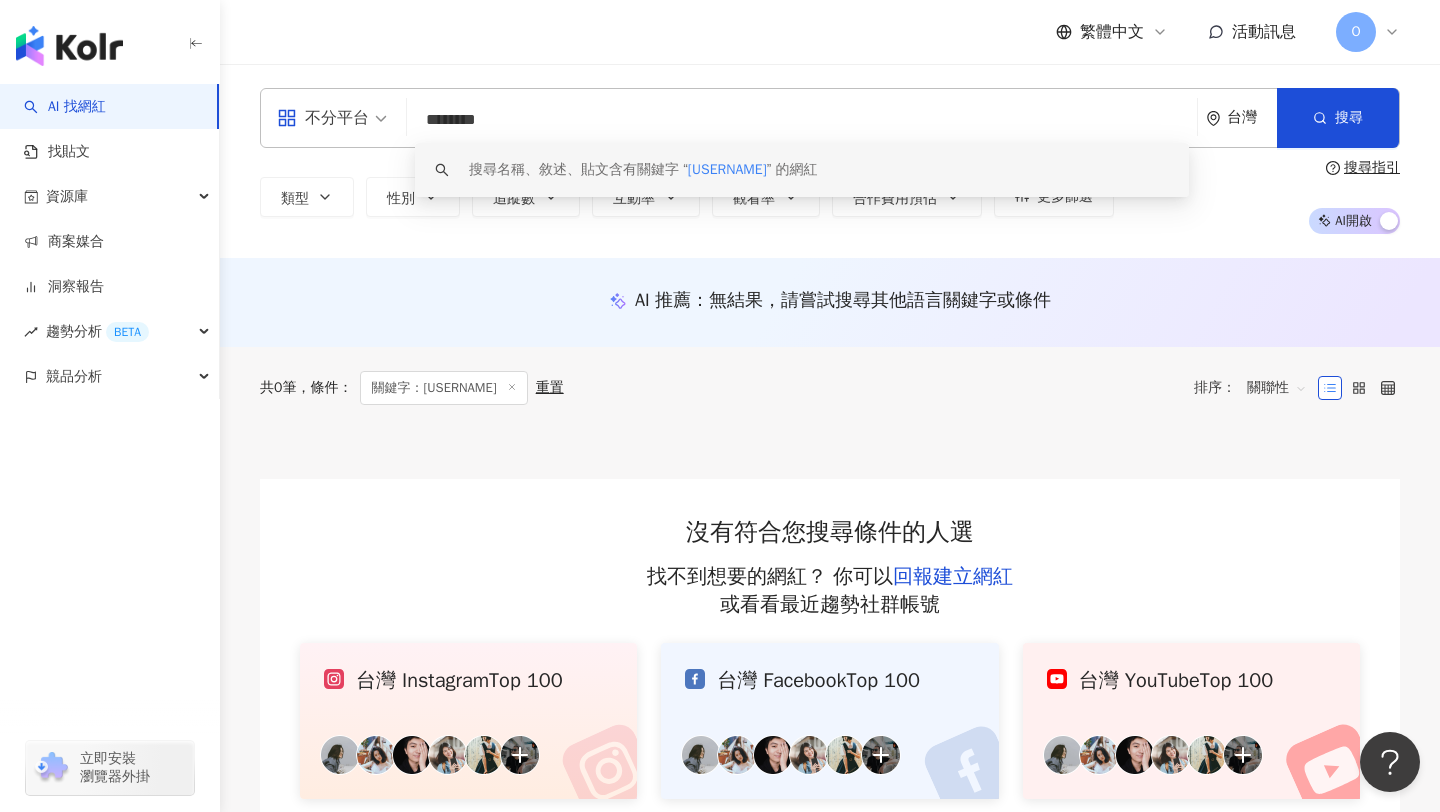 type on "********" 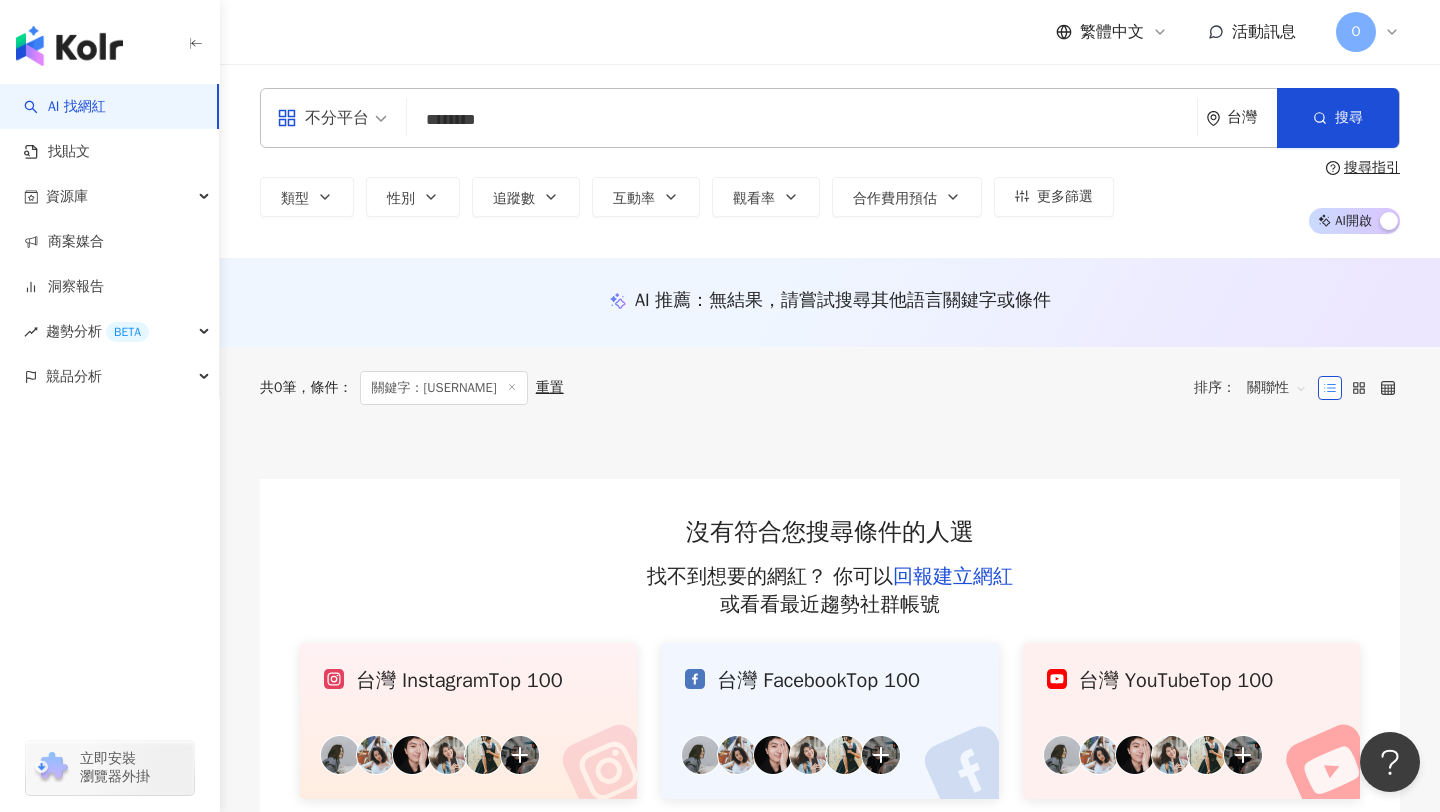 click 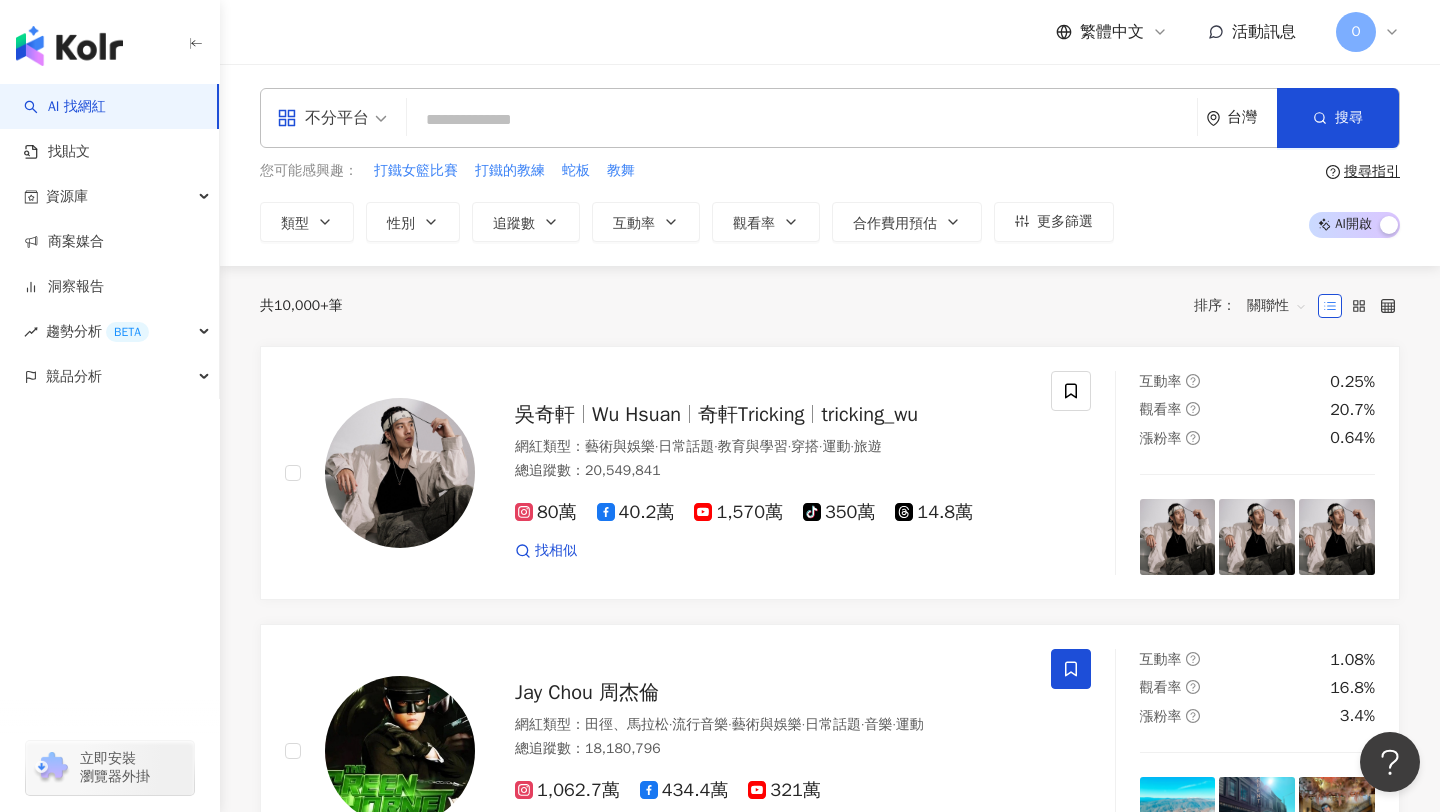 click at bounding box center [802, 120] 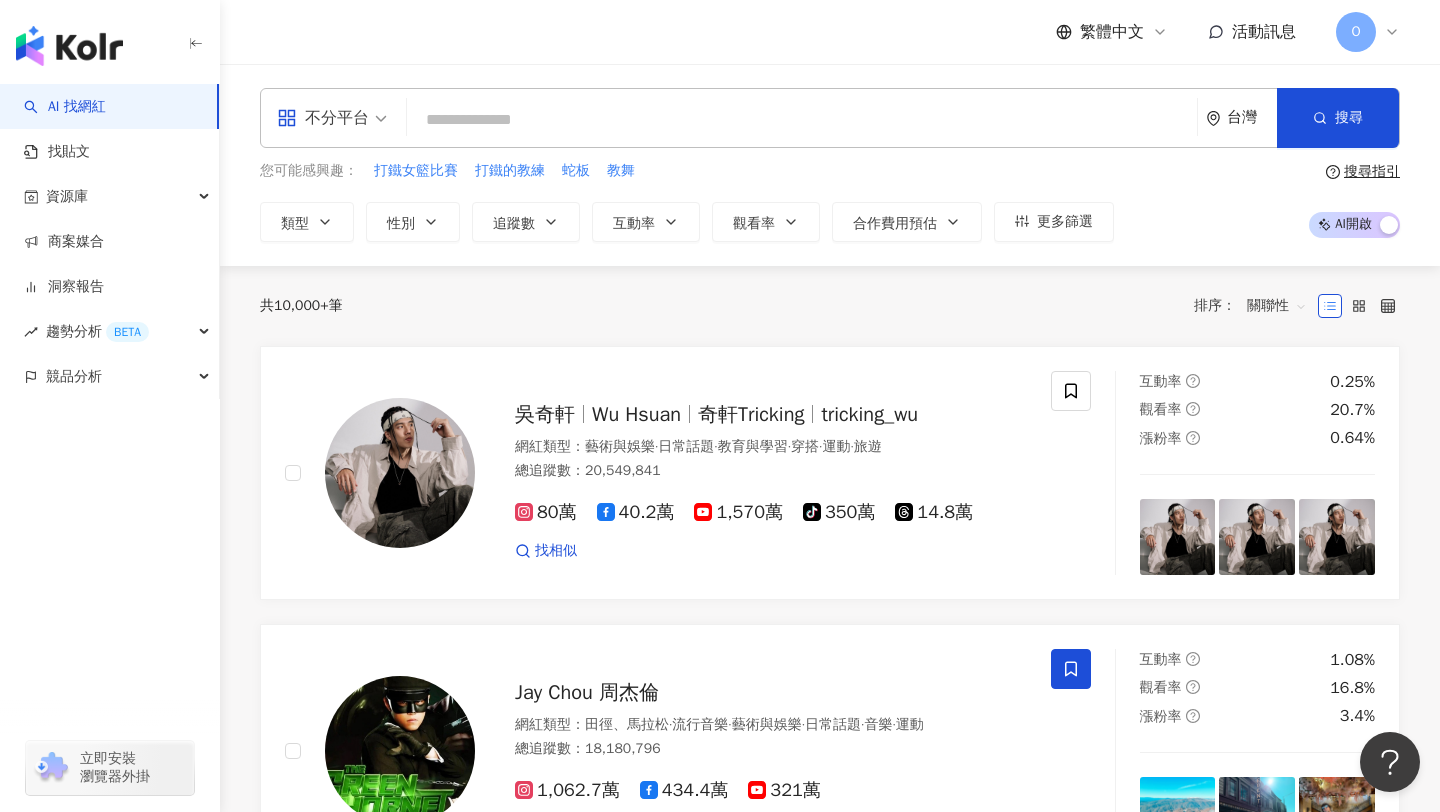 click at bounding box center [802, 120] 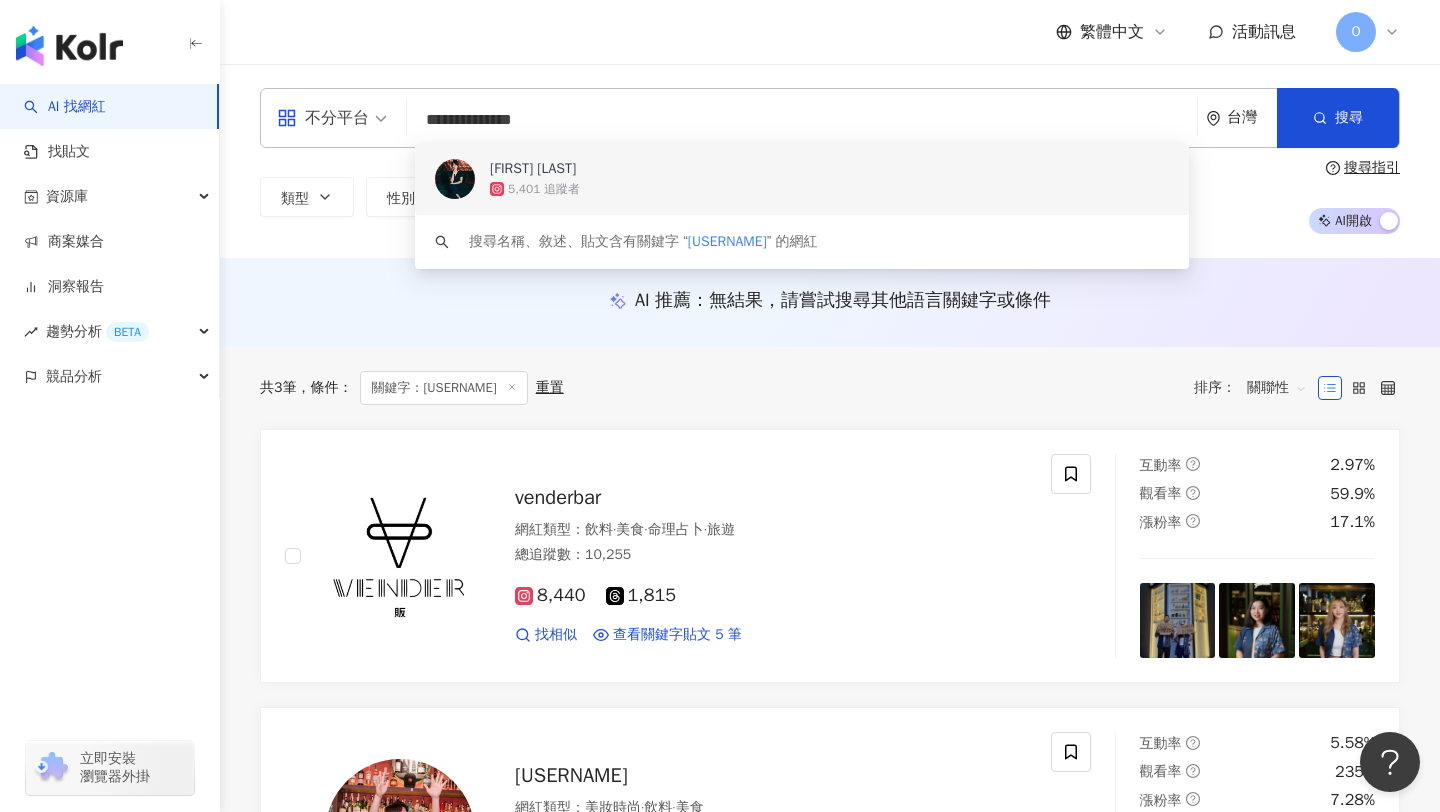 click on "5,401   追蹤者" at bounding box center (829, 189) 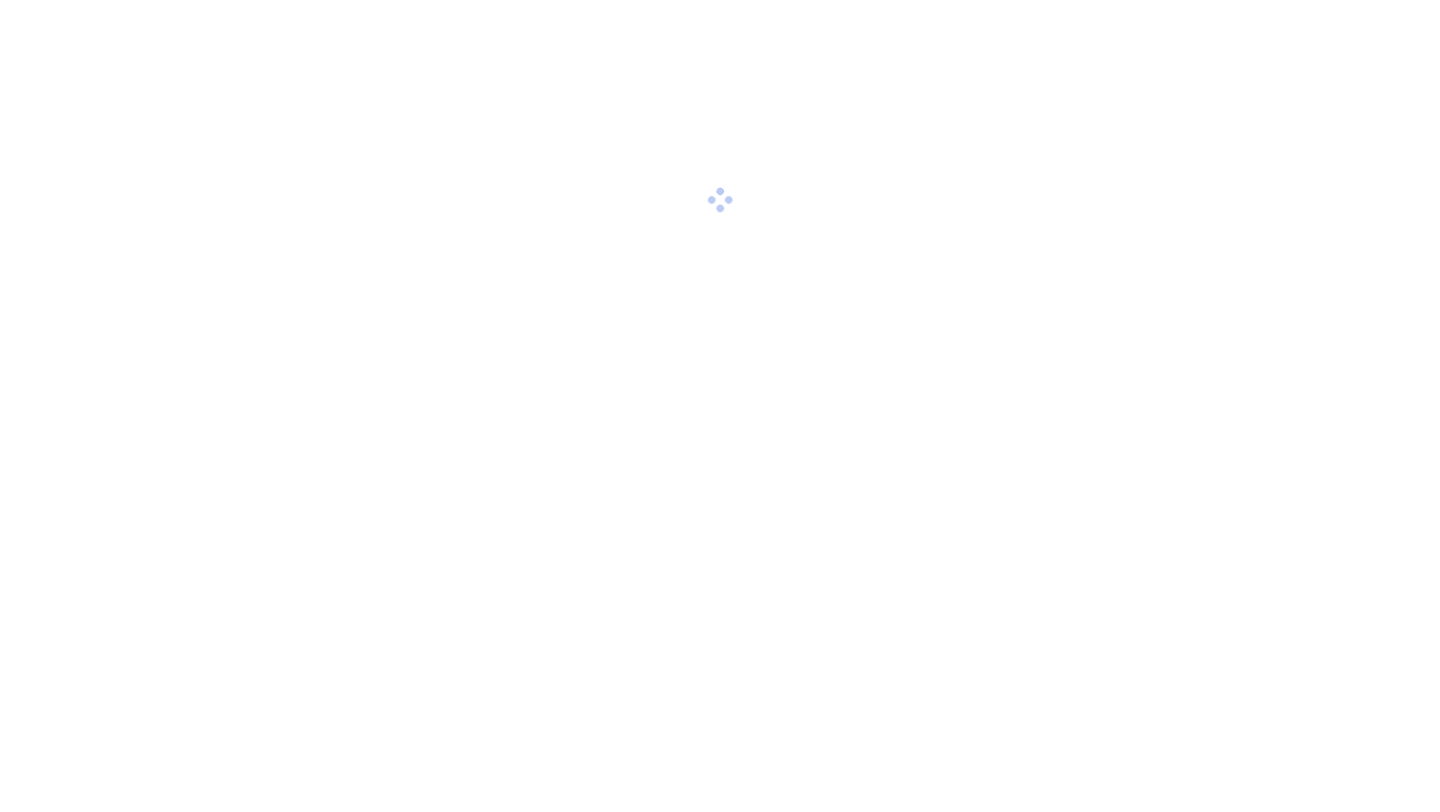 scroll, scrollTop: 0, scrollLeft: 0, axis: both 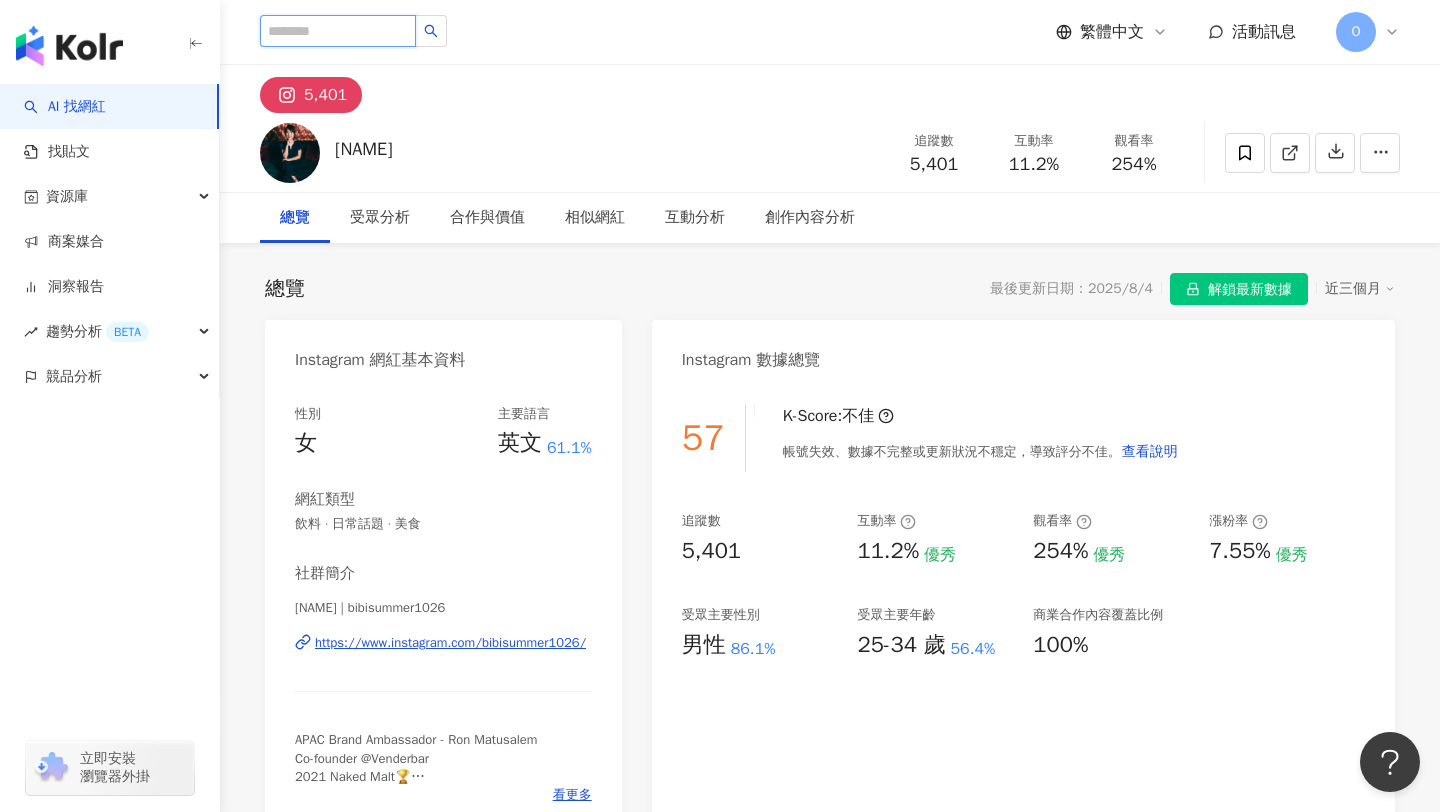 click at bounding box center [338, 31] 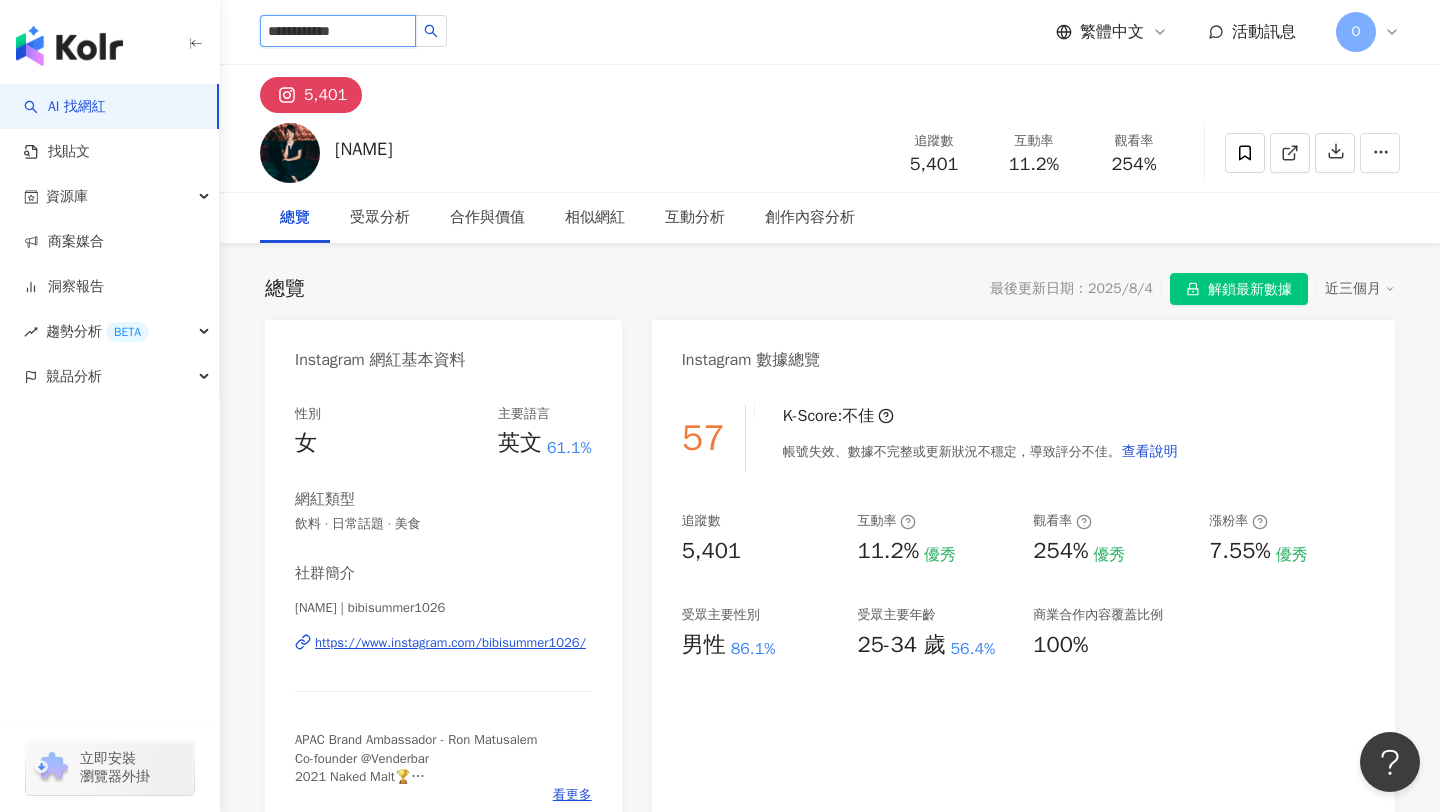 type on "**********" 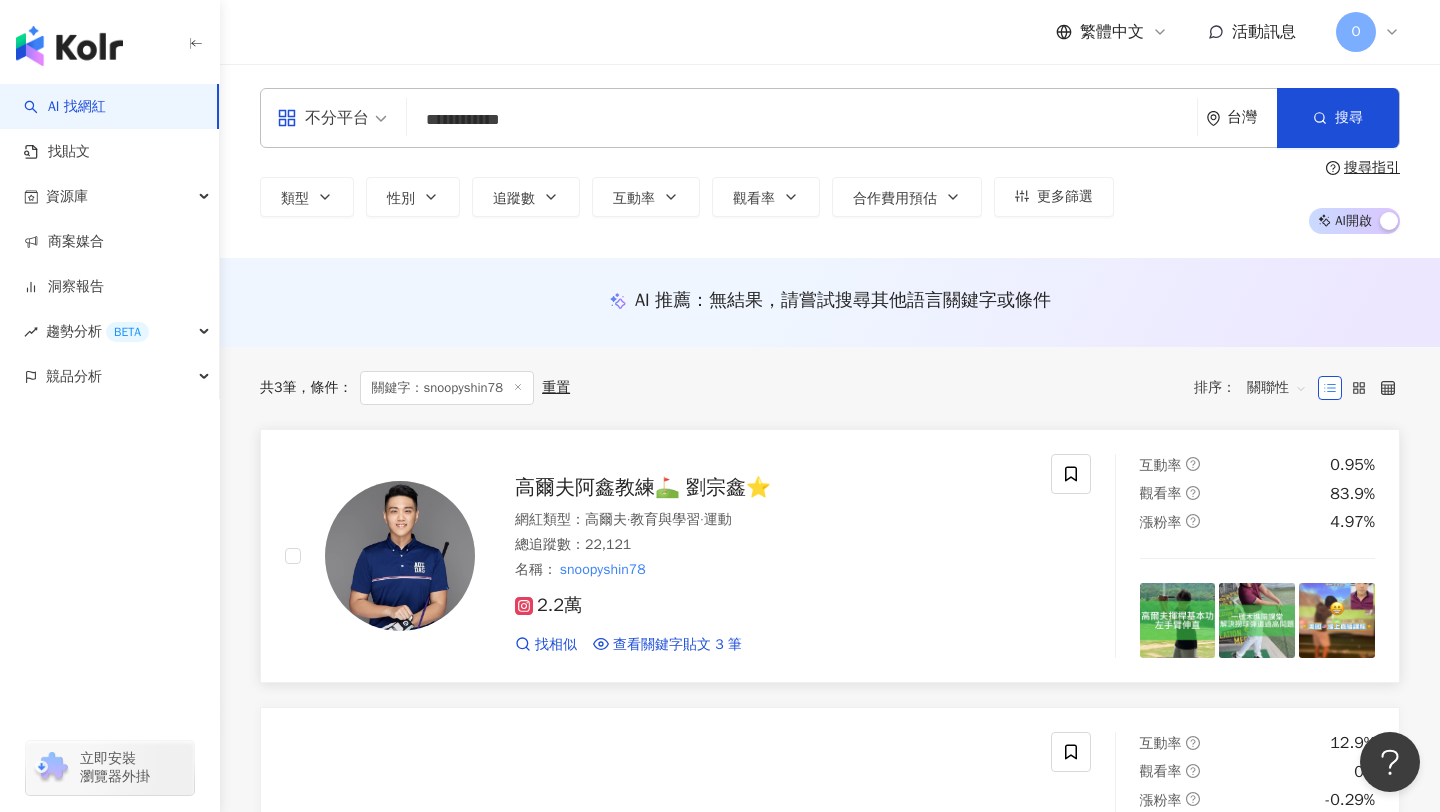 click on "高爾夫阿鑫教練⛳️ 劉宗鑫⭐️" at bounding box center [643, 487] 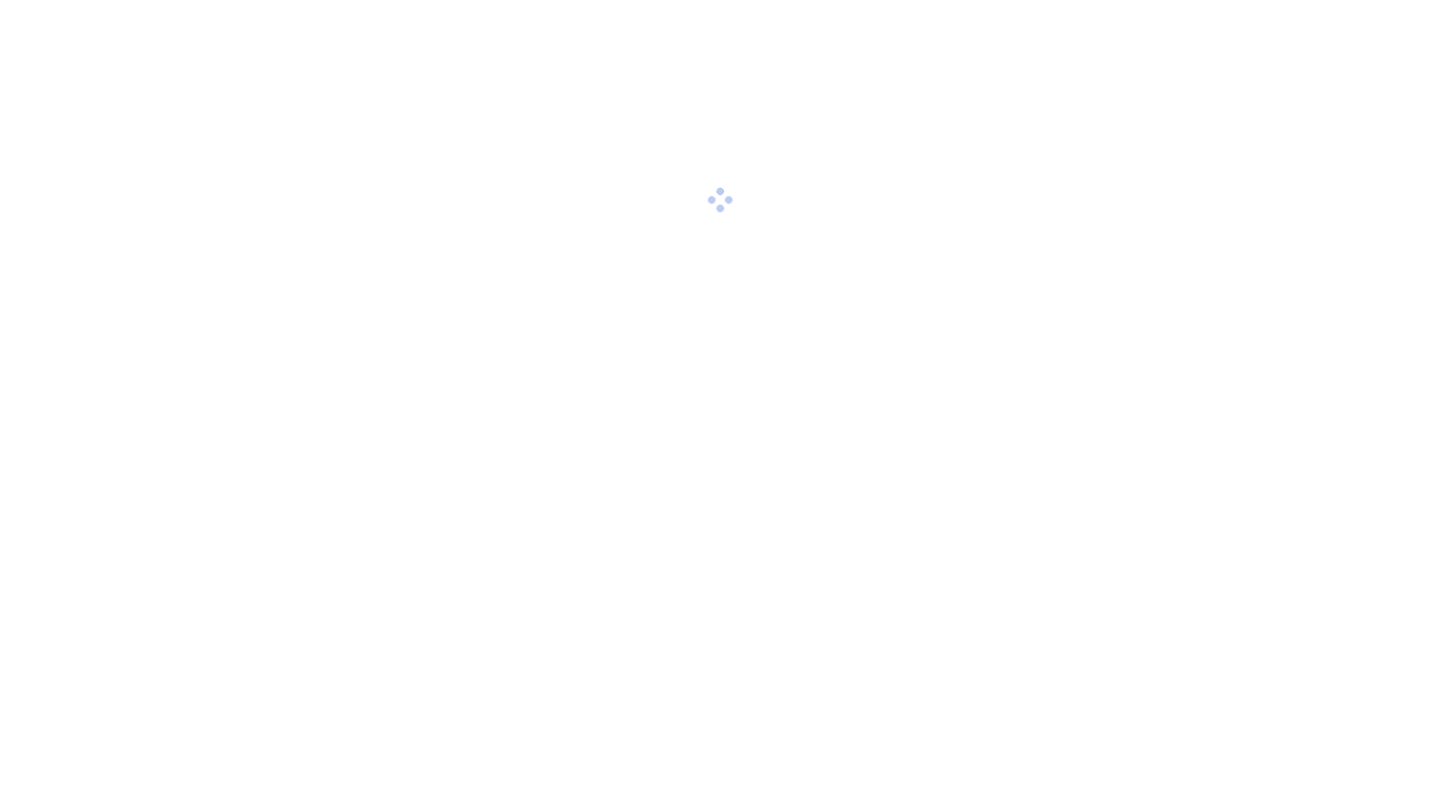 scroll, scrollTop: 0, scrollLeft: 0, axis: both 